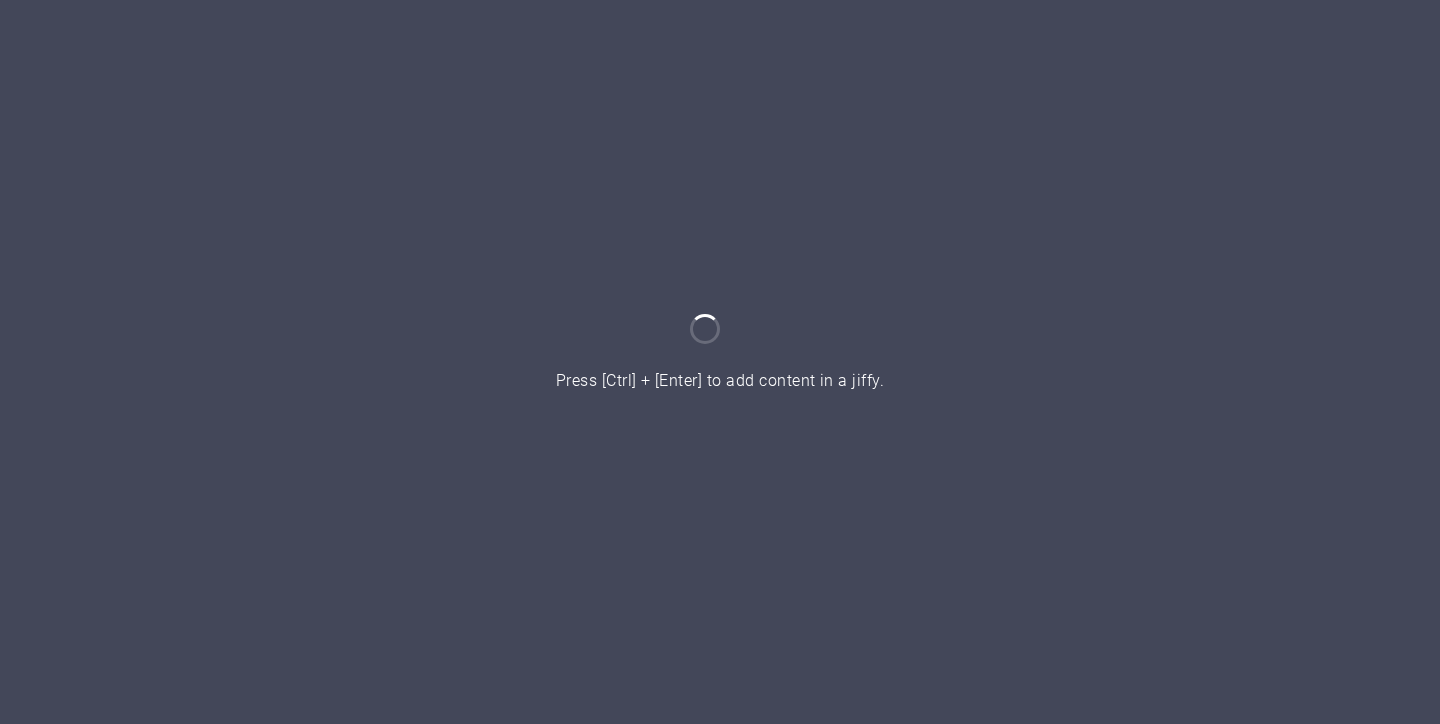 scroll, scrollTop: 0, scrollLeft: 0, axis: both 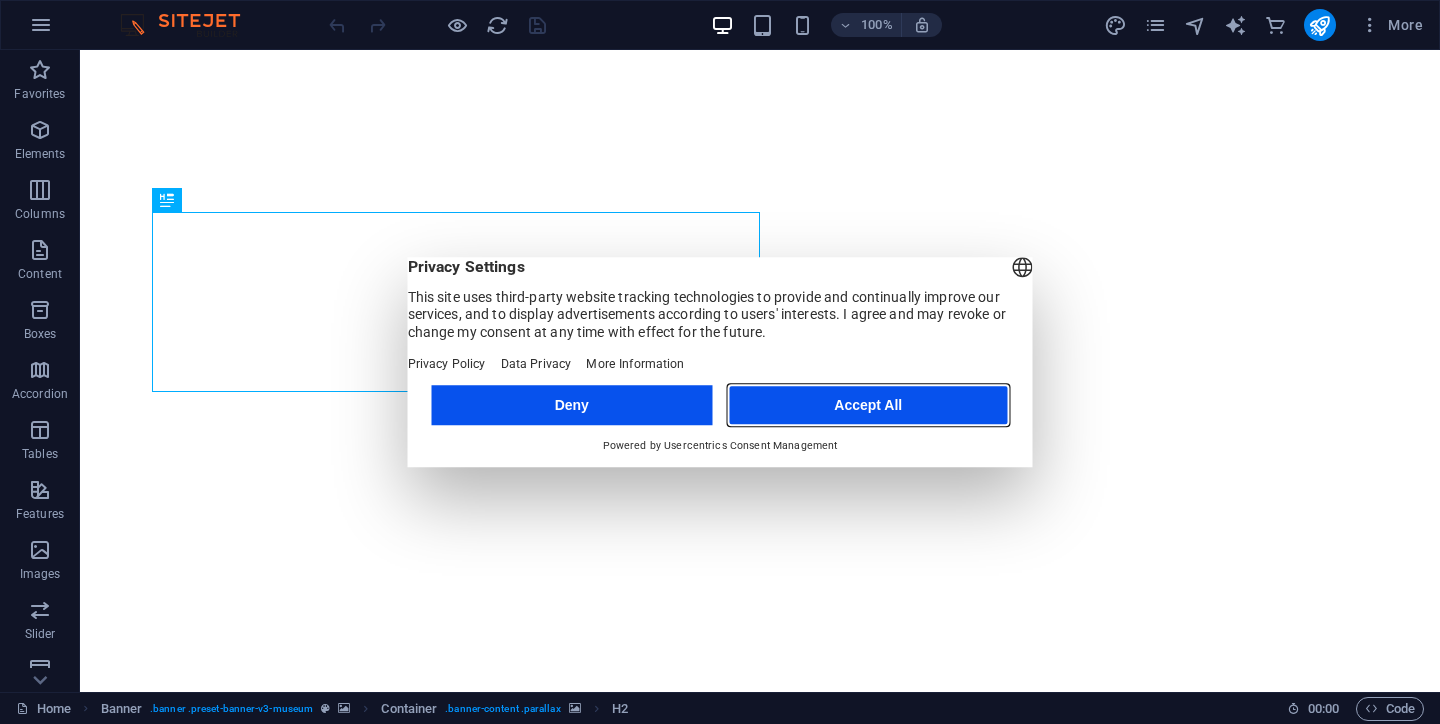 click on "Accept All" at bounding box center [868, 405] 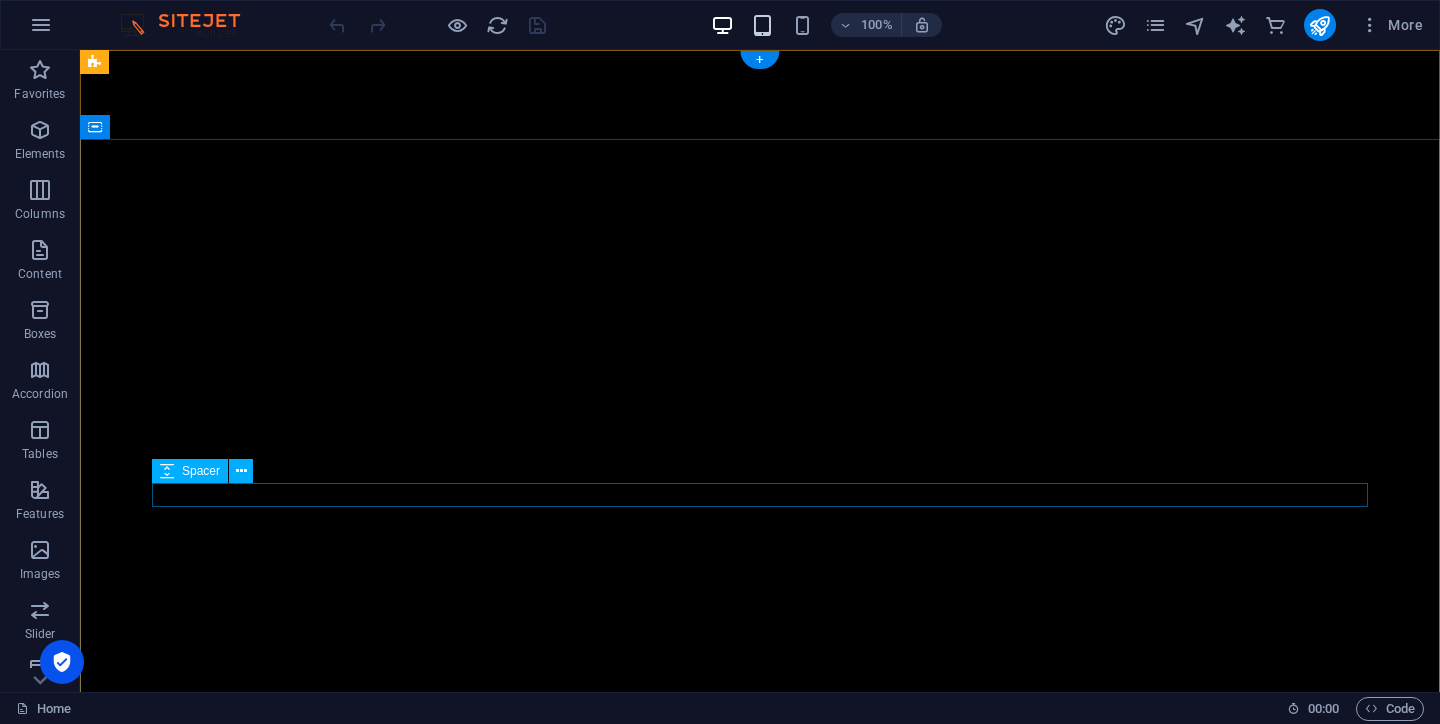 scroll, scrollTop: 0, scrollLeft: 0, axis: both 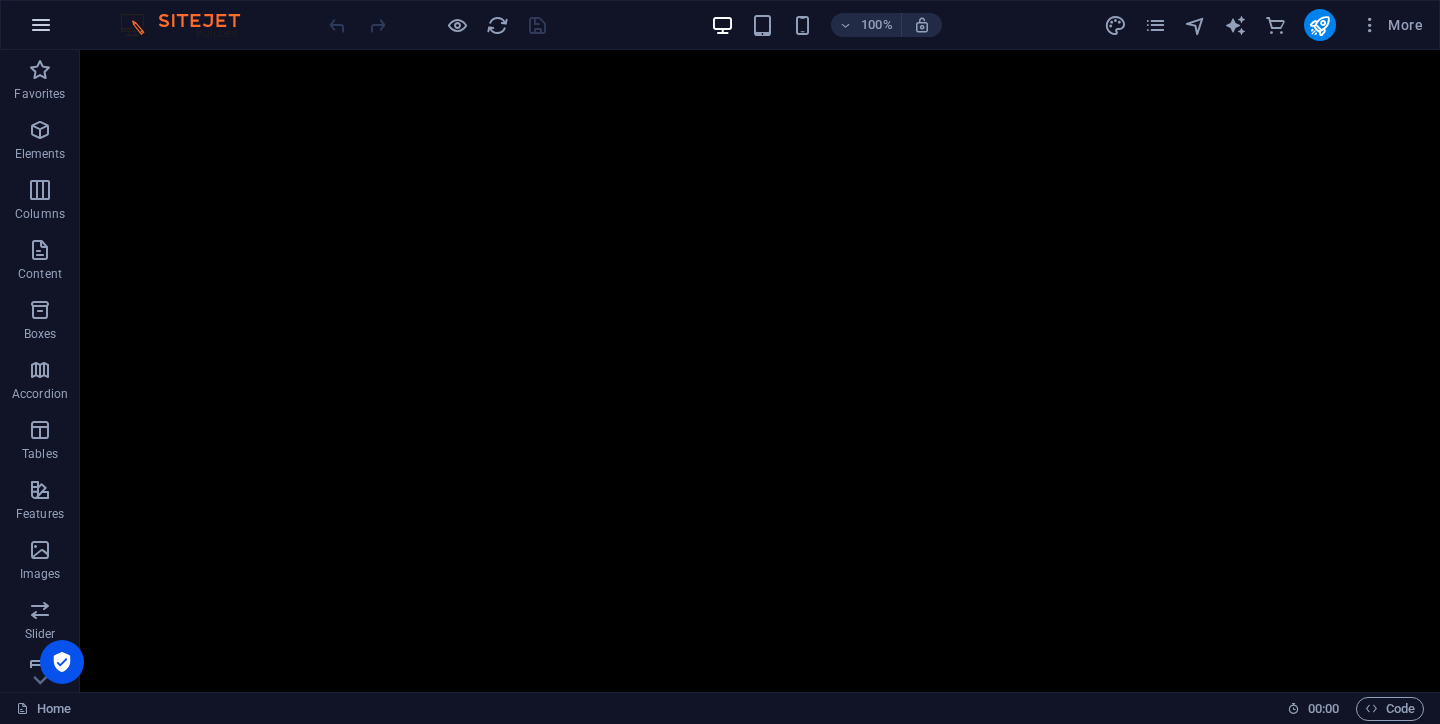 click at bounding box center (41, 25) 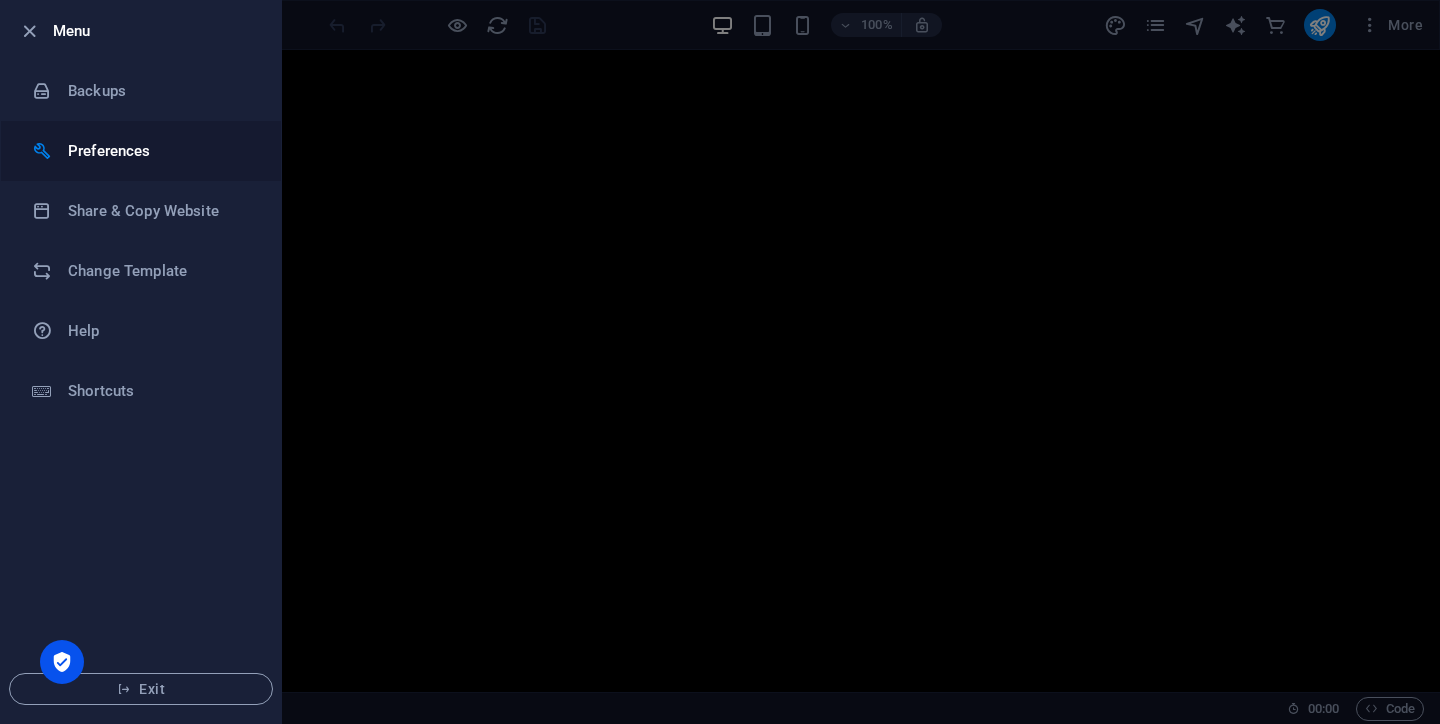 click on "Preferences" at bounding box center (160, 151) 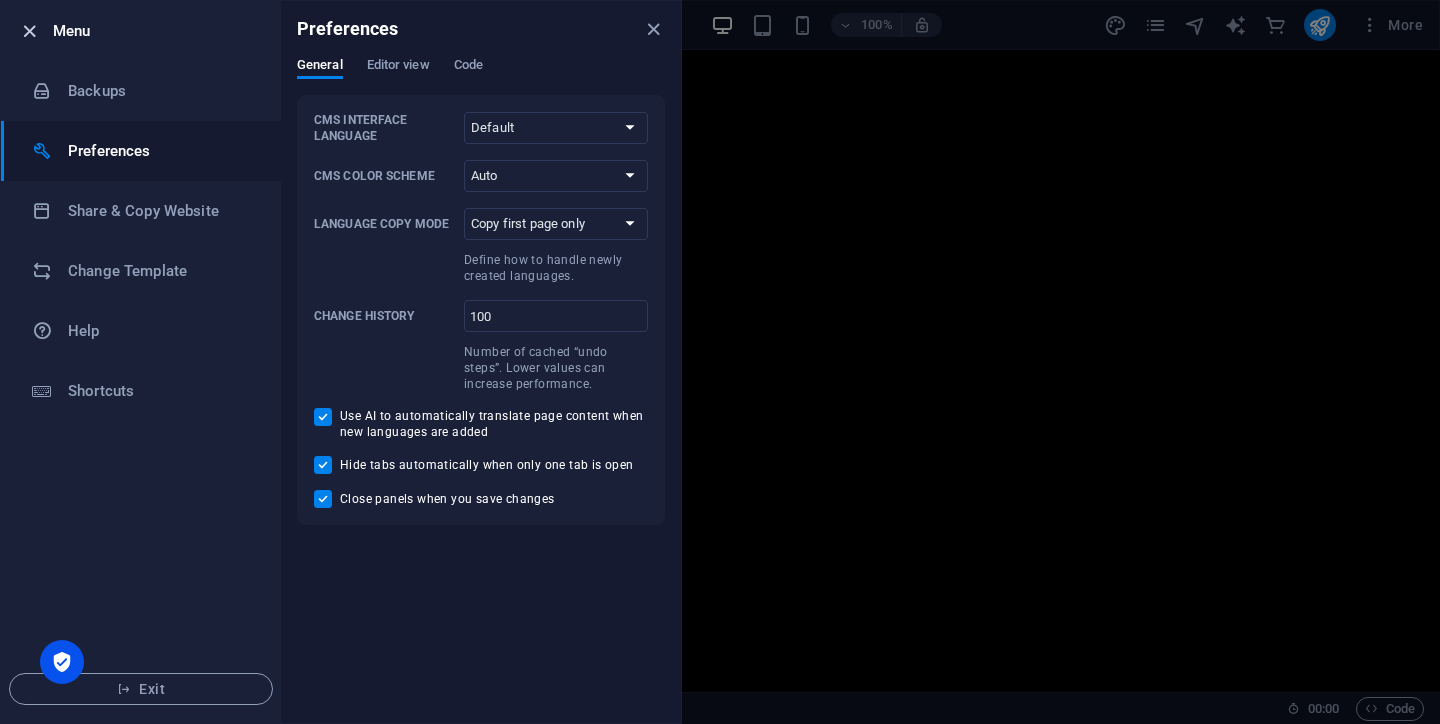 click at bounding box center [29, 31] 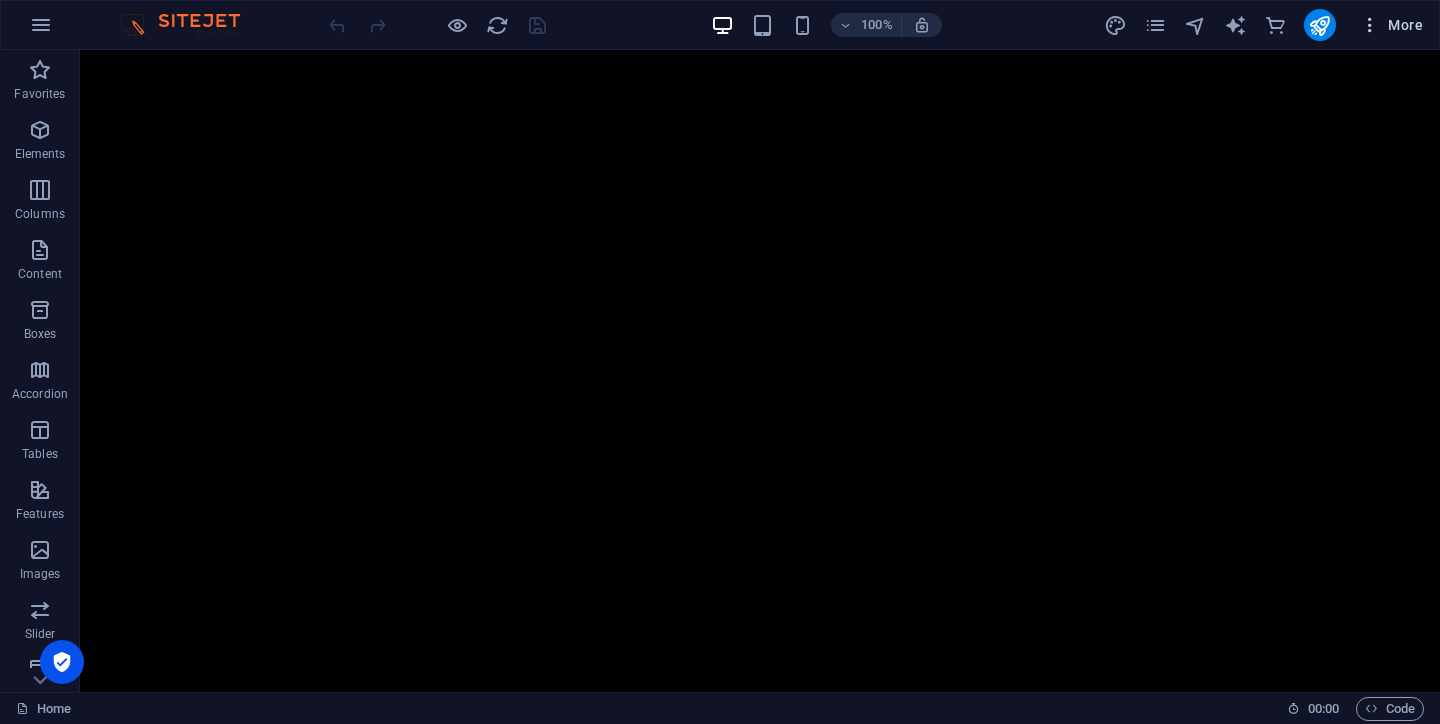 click at bounding box center [1370, 25] 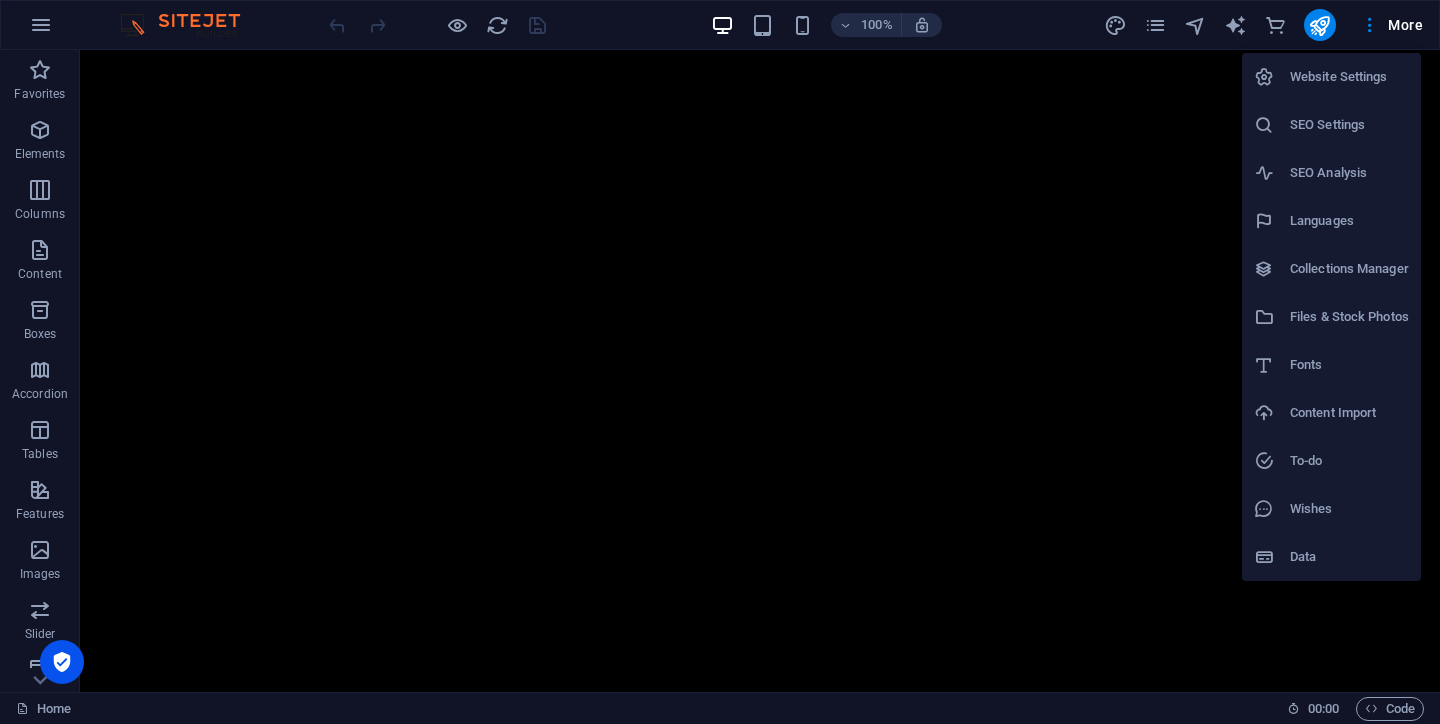 click on "Website Settings" at bounding box center [1349, 77] 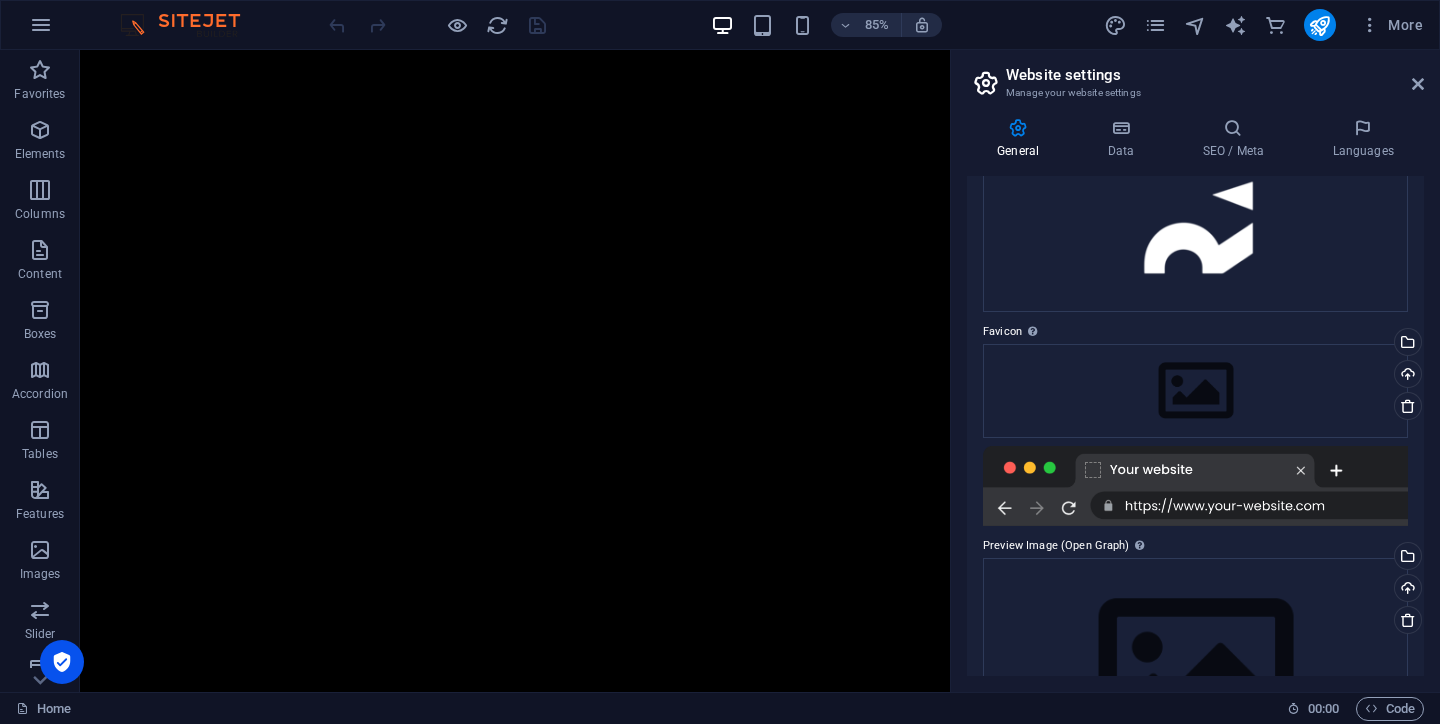 scroll, scrollTop: 588, scrollLeft: 0, axis: vertical 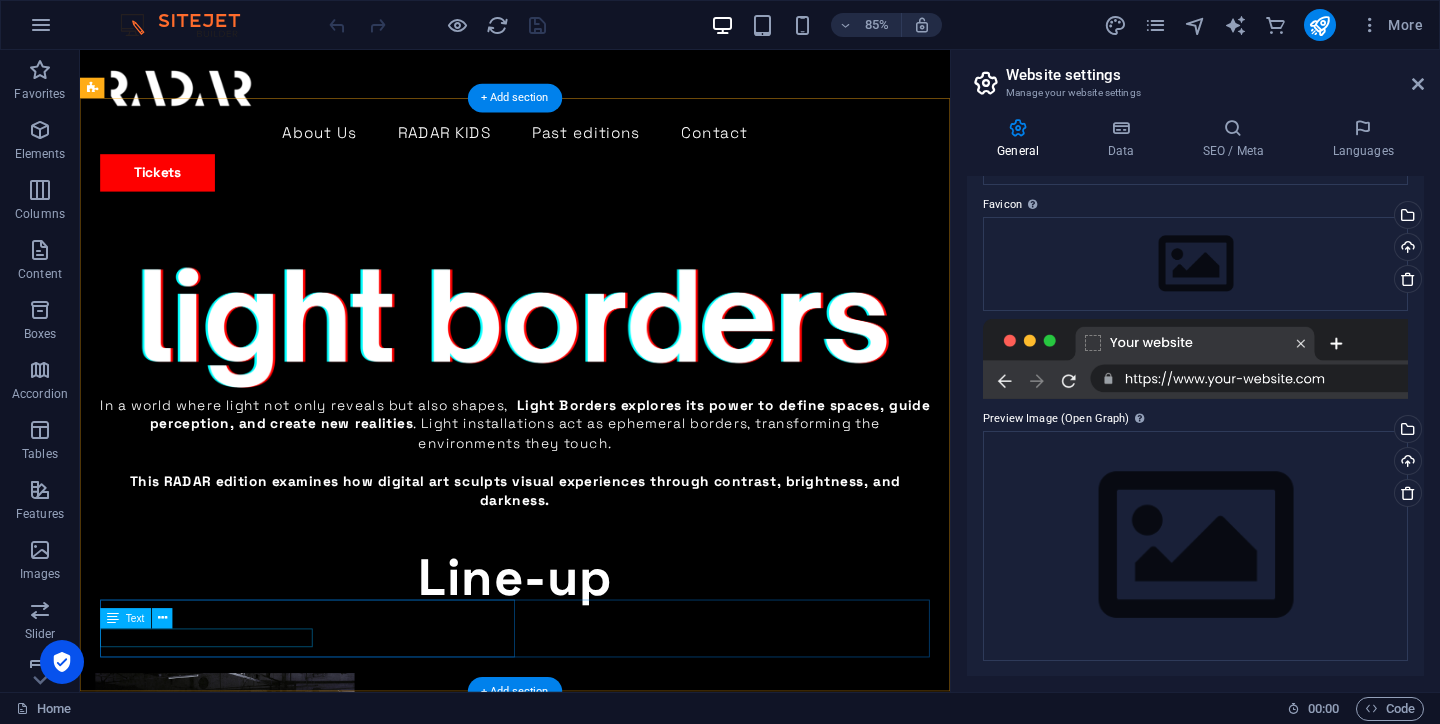 click on "Cookie Policy  |  Privacy Policy" at bounding box center [584, 4959] 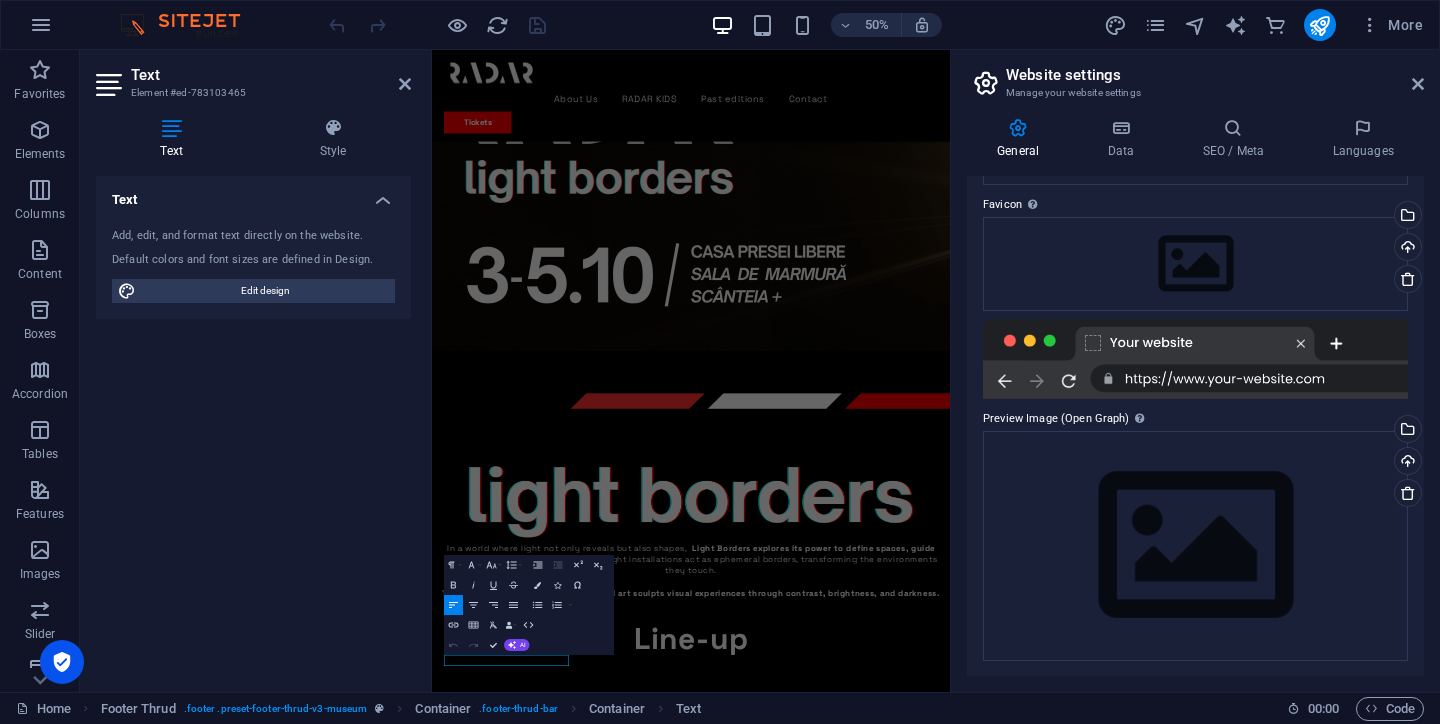 scroll, scrollTop: 3153, scrollLeft: 0, axis: vertical 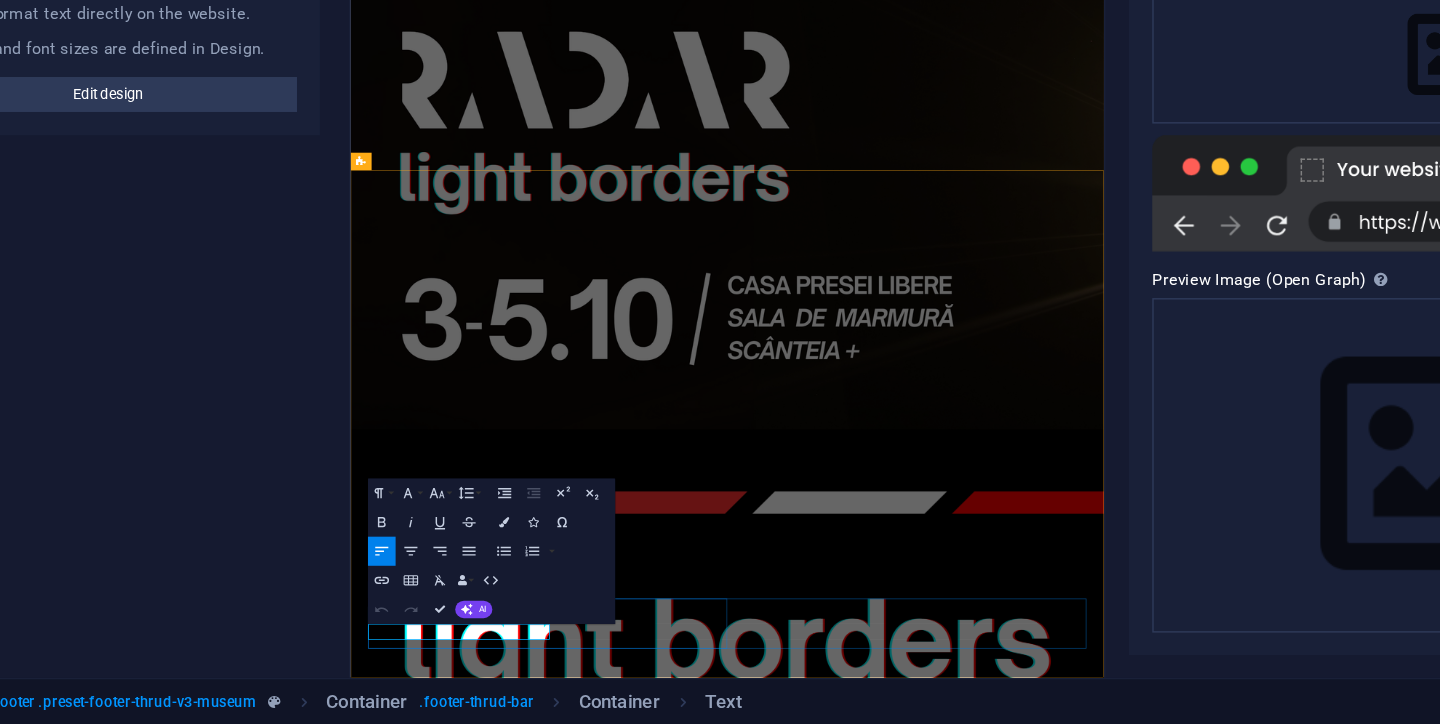 click on "Privacy Policy" at bounding box center (558, 5545) 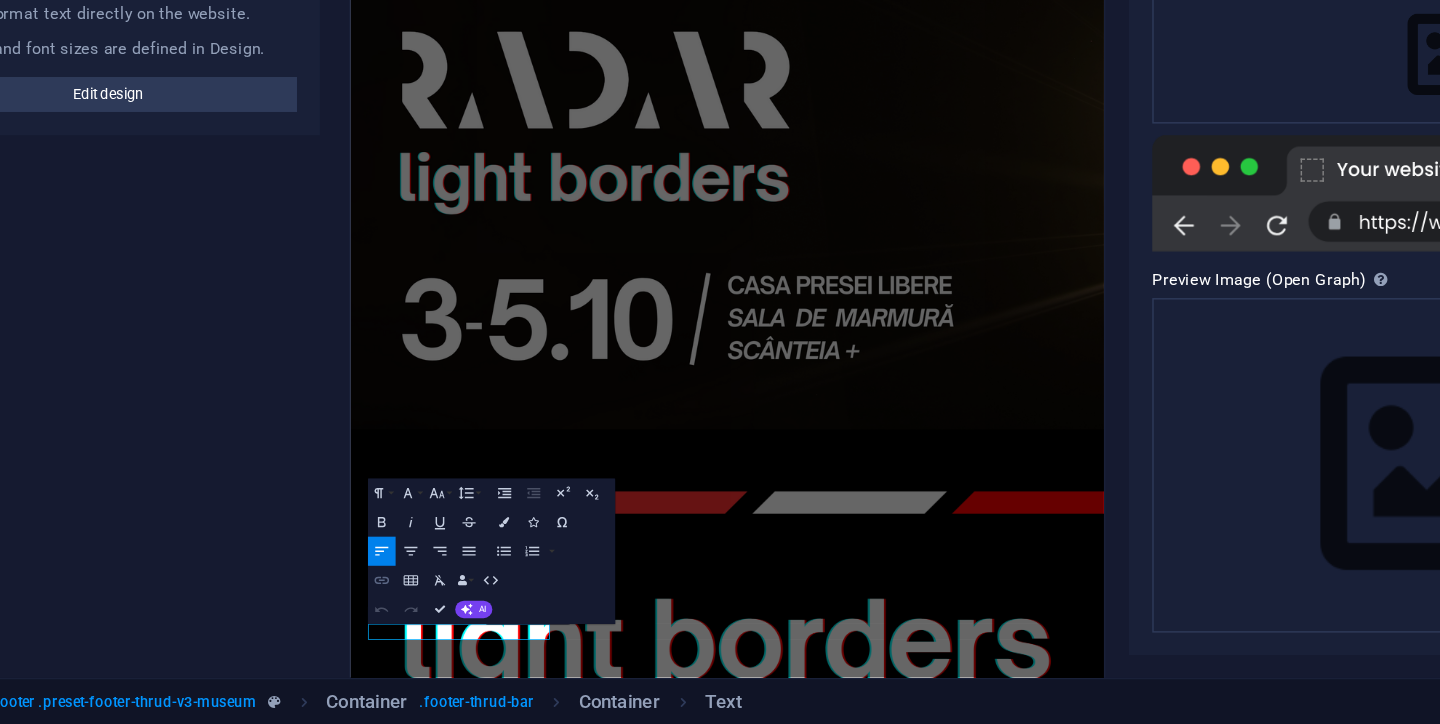 click 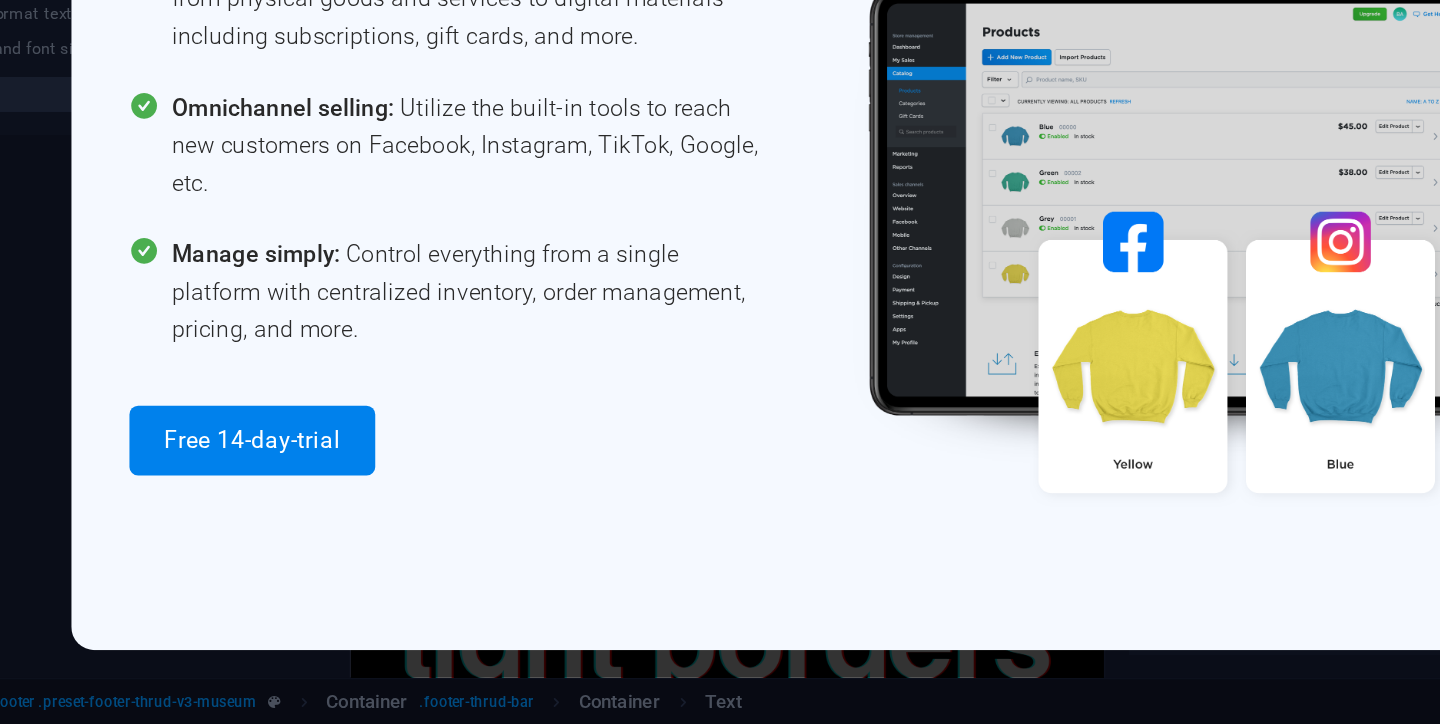 scroll, scrollTop: 0, scrollLeft: 0, axis: both 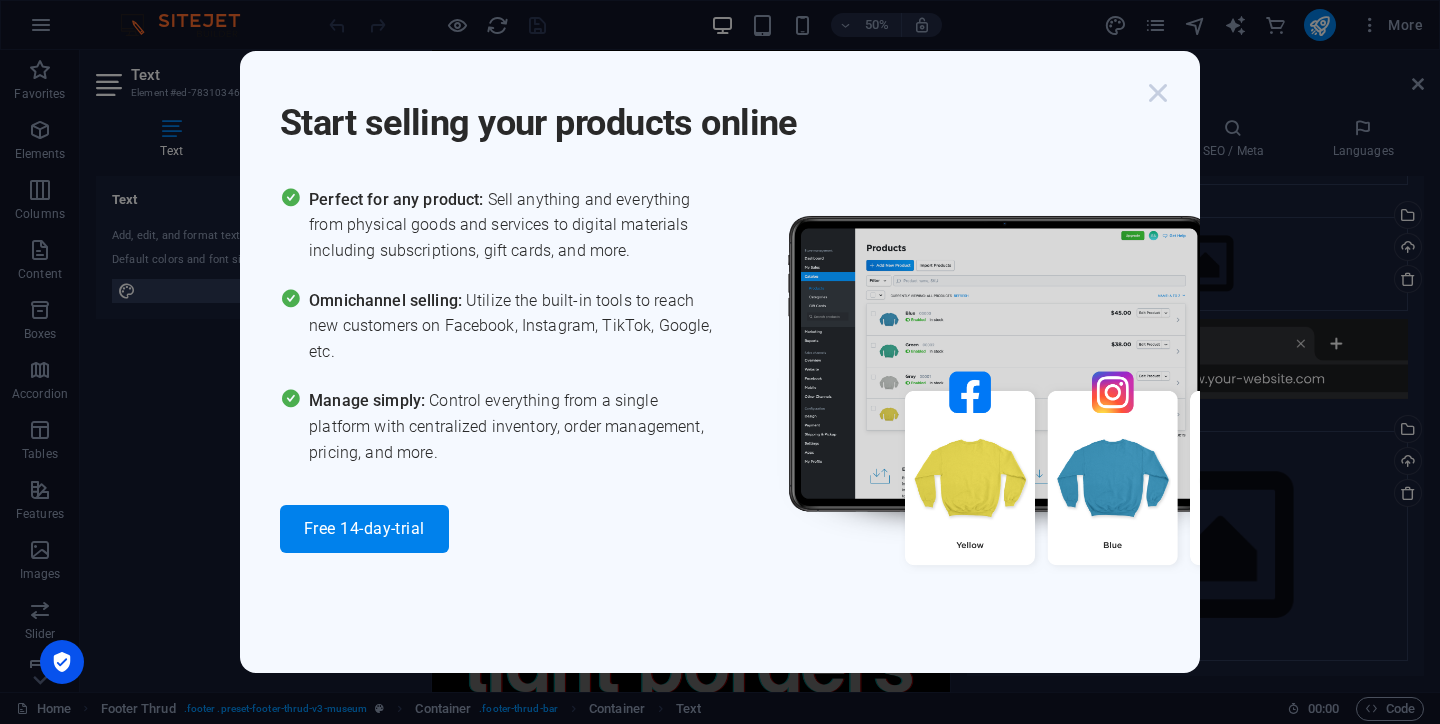 click at bounding box center (1158, 93) 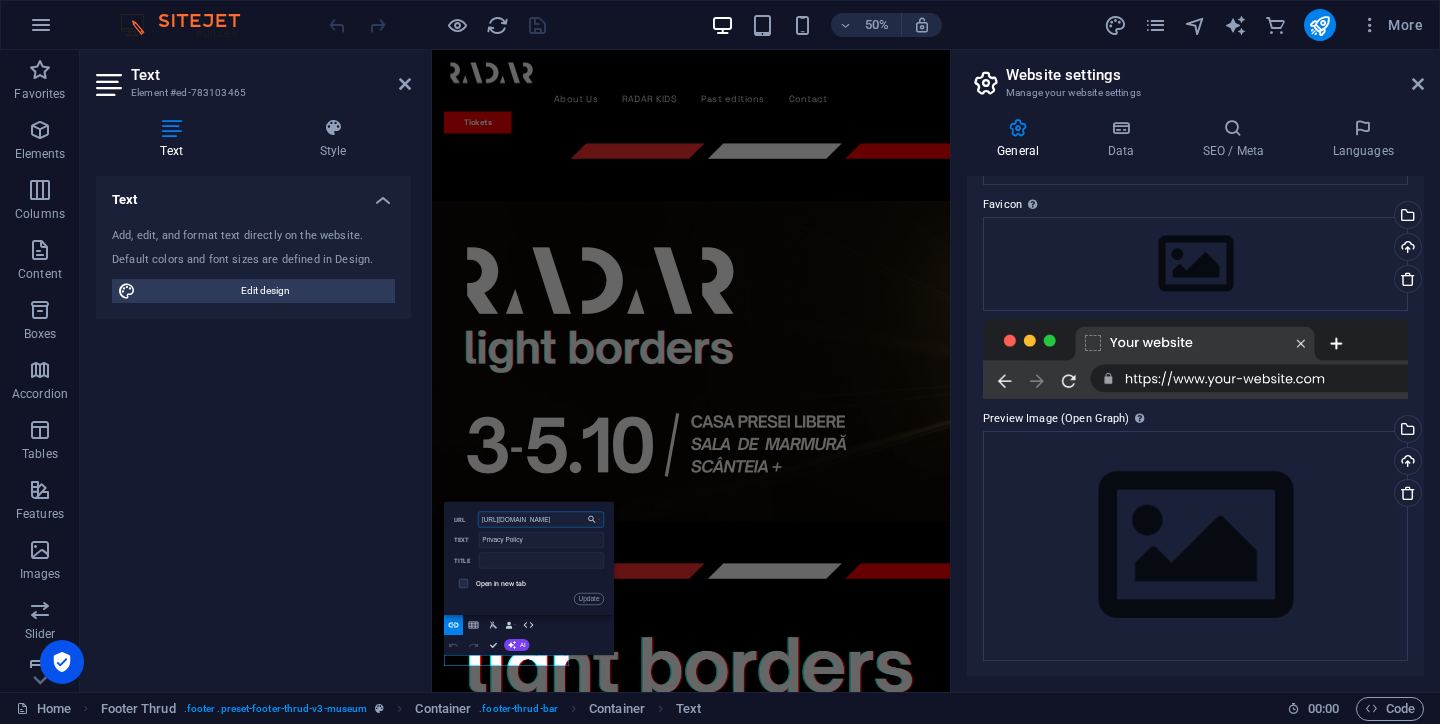 scroll, scrollTop: 0, scrollLeft: 353, axis: horizontal 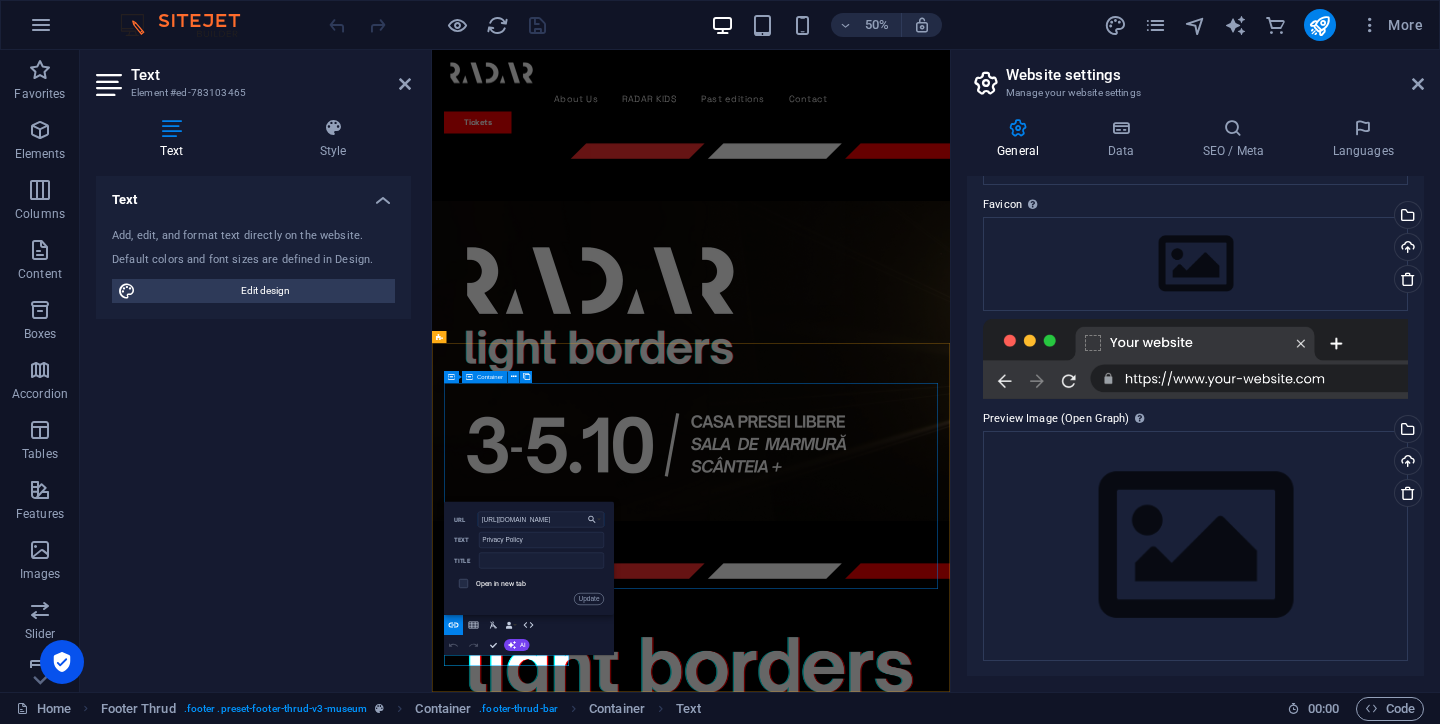 click on "RADAR is an annual snapshot of the local and international new media art industry and a platform promoting new digital media in [GEOGRAPHIC_DATA] and emerging artists, supported by ING. About us RADAR KIDS Past editions Contact [GEOGRAPHIC_DATA] [GEOGRAPHIC_DATA] Casa Presei Libere / [DATE]-[DATE]" at bounding box center [950, 5538] 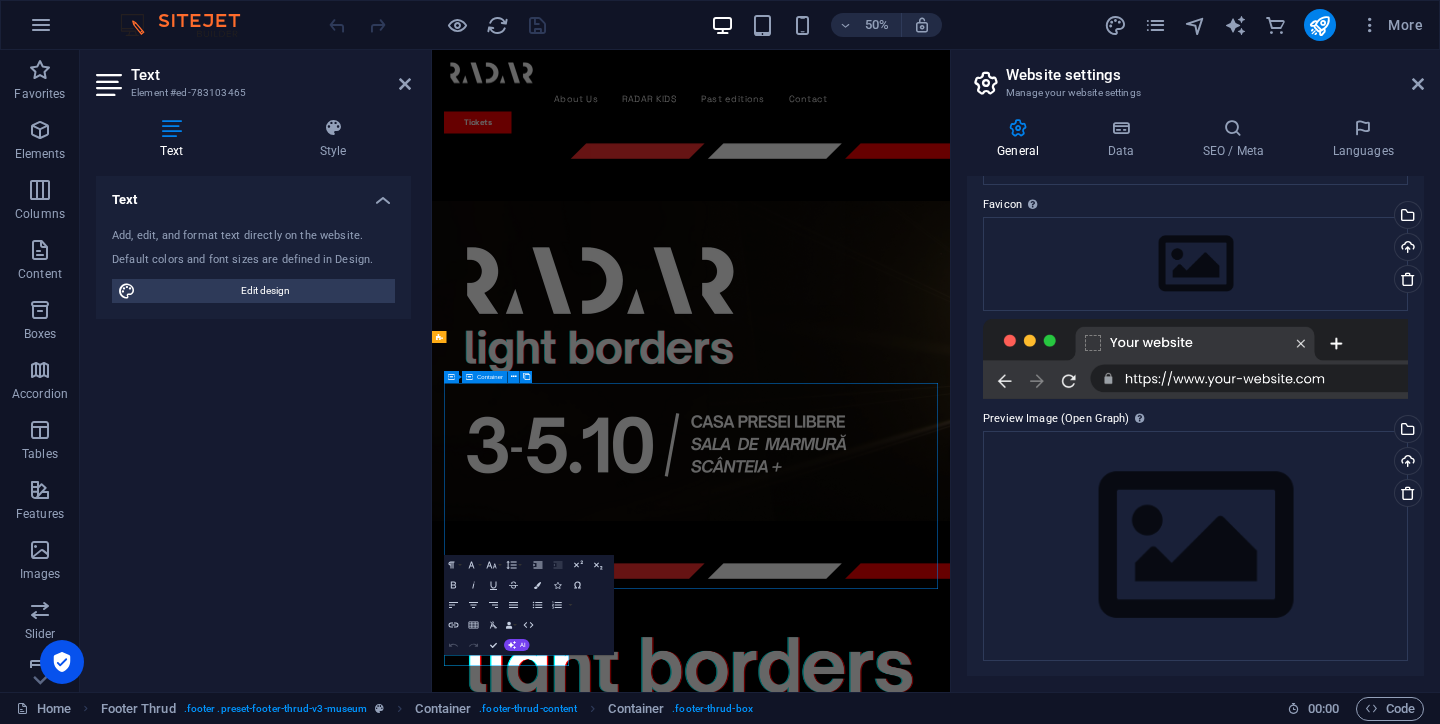 scroll, scrollTop: 0, scrollLeft: 0, axis: both 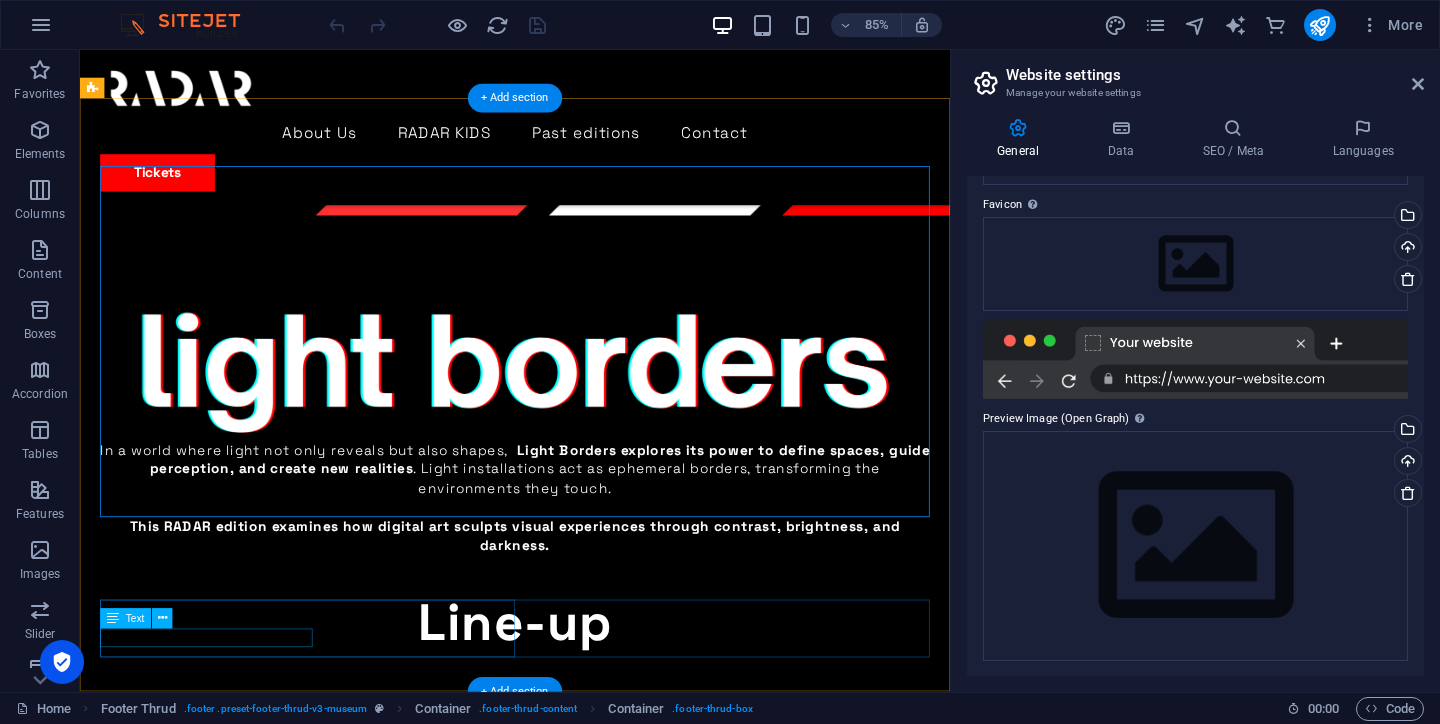 click on "Cookie Policy  |  Privacy Policy" at bounding box center [584, 5012] 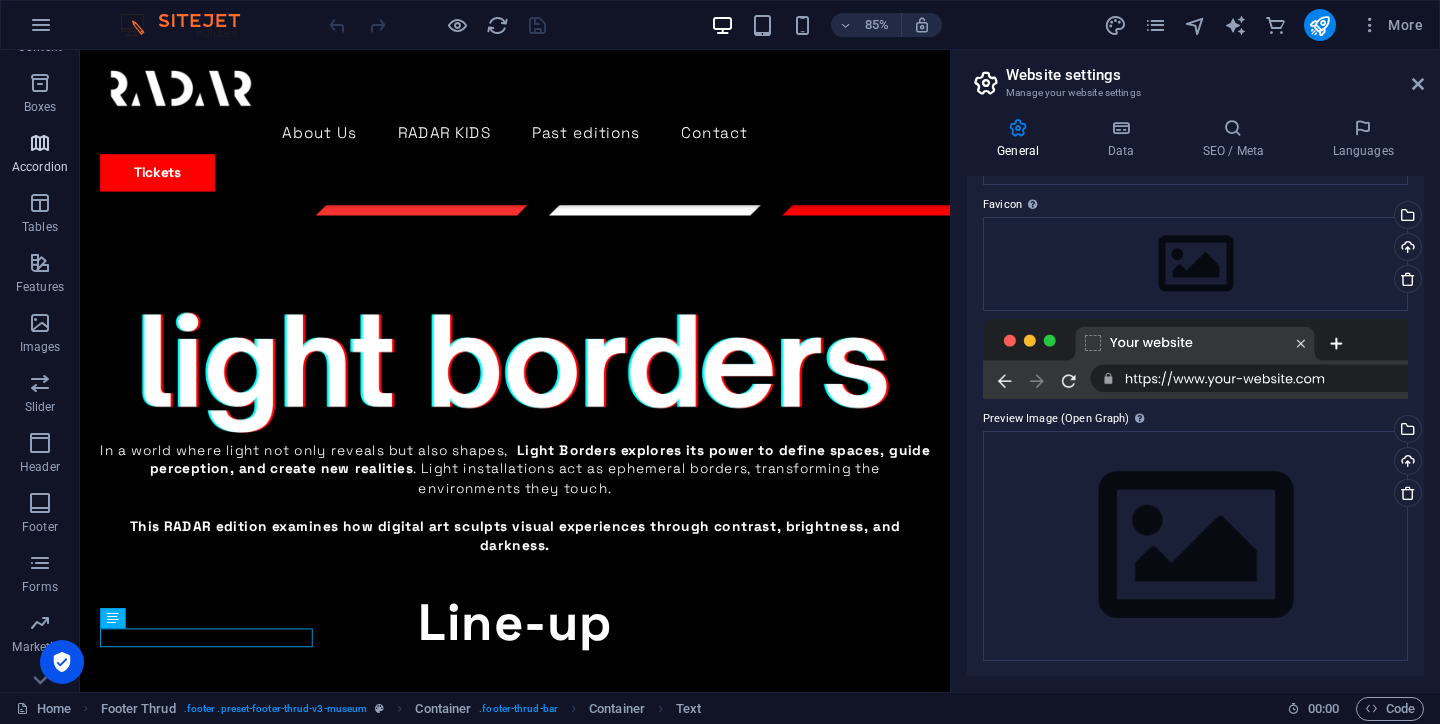 scroll, scrollTop: 318, scrollLeft: 0, axis: vertical 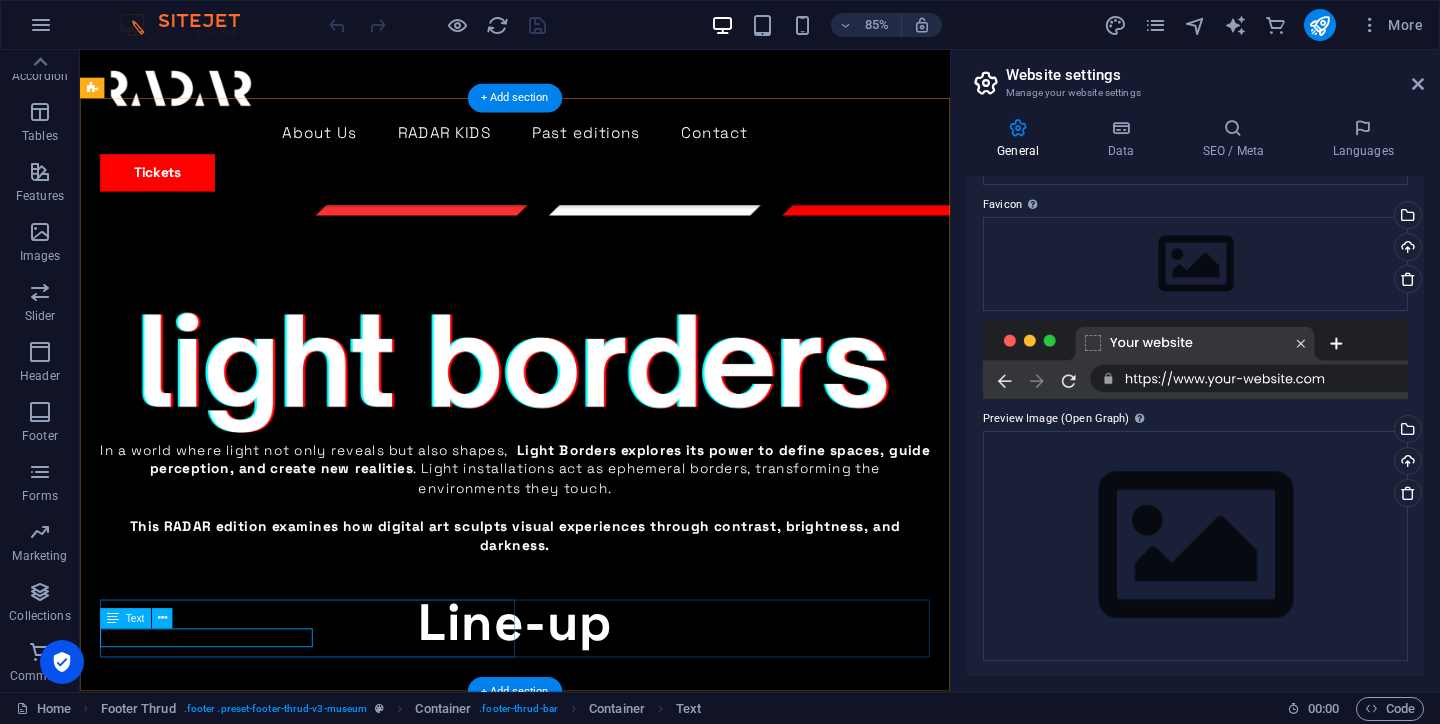 click on "Cookie Policy  |  Privacy Policy" at bounding box center [584, 5012] 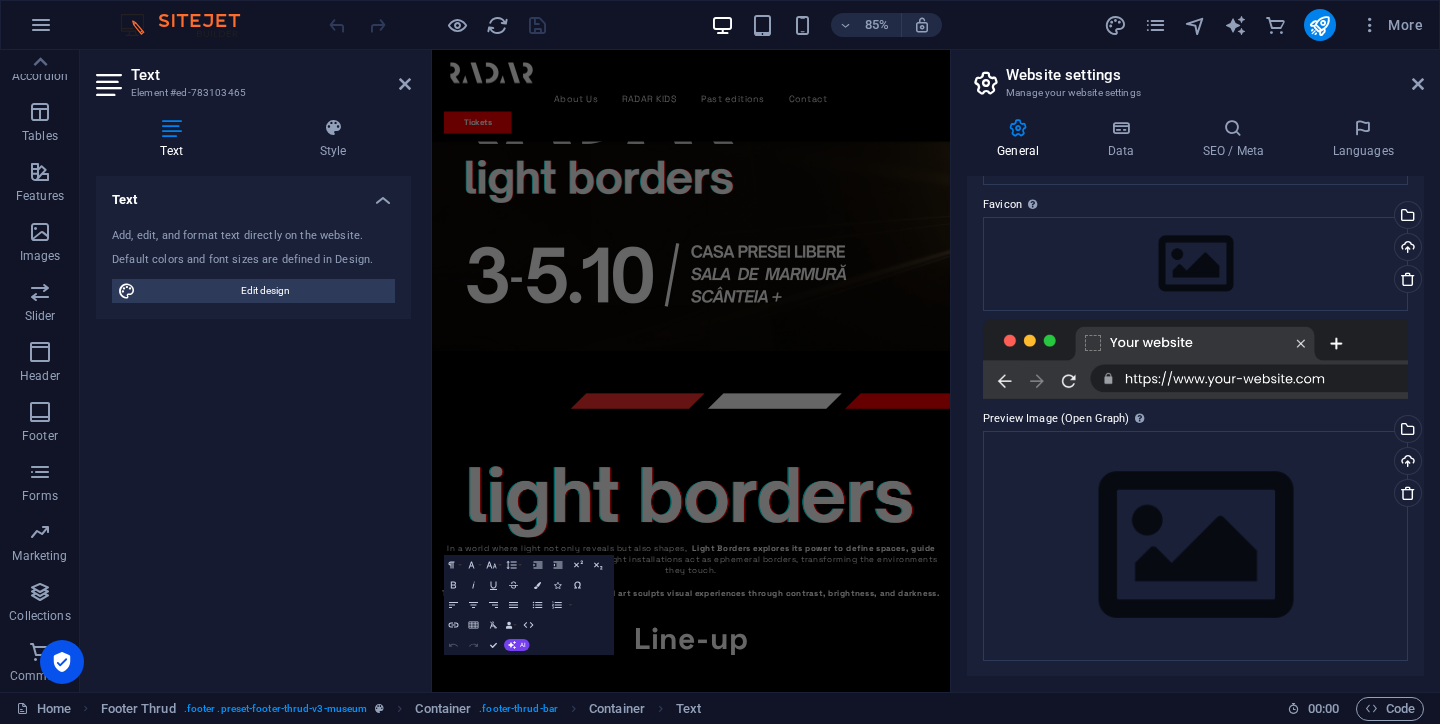 scroll, scrollTop: 3153, scrollLeft: 0, axis: vertical 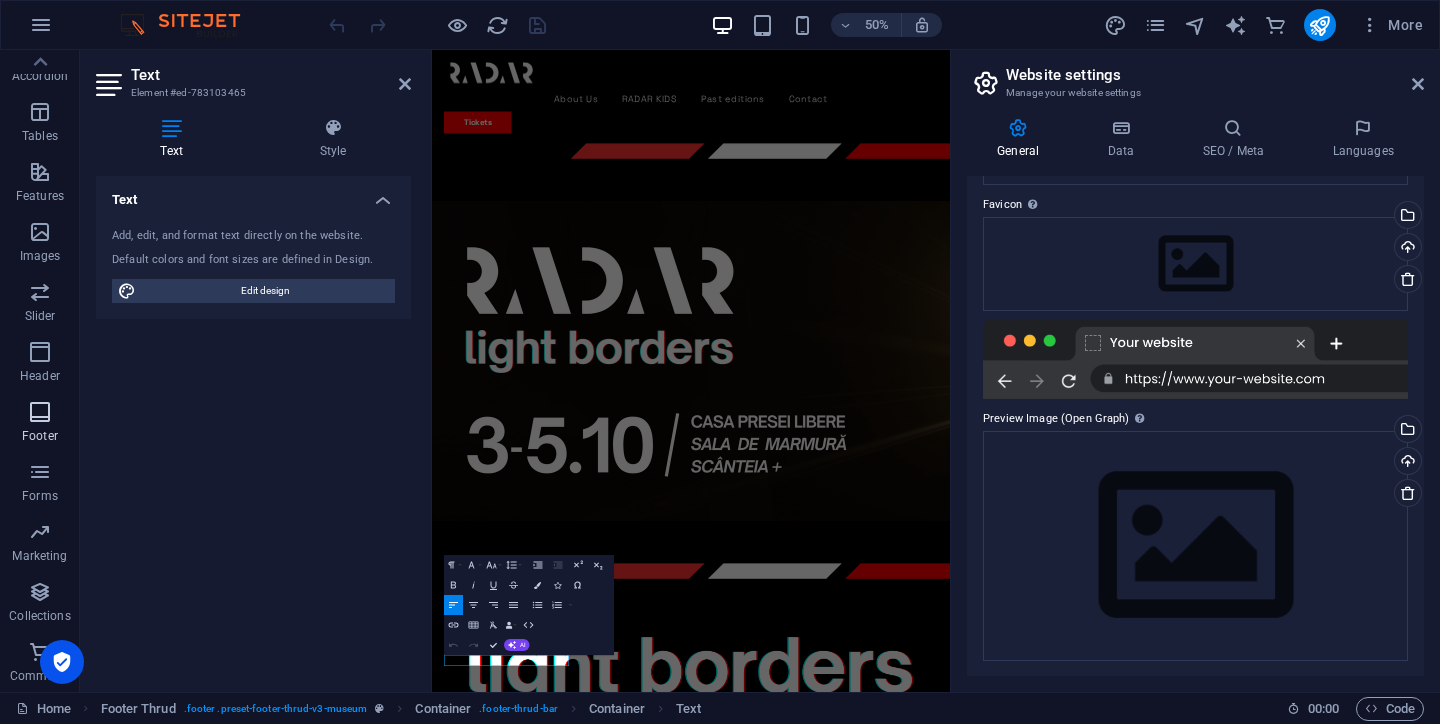click at bounding box center (40, 412) 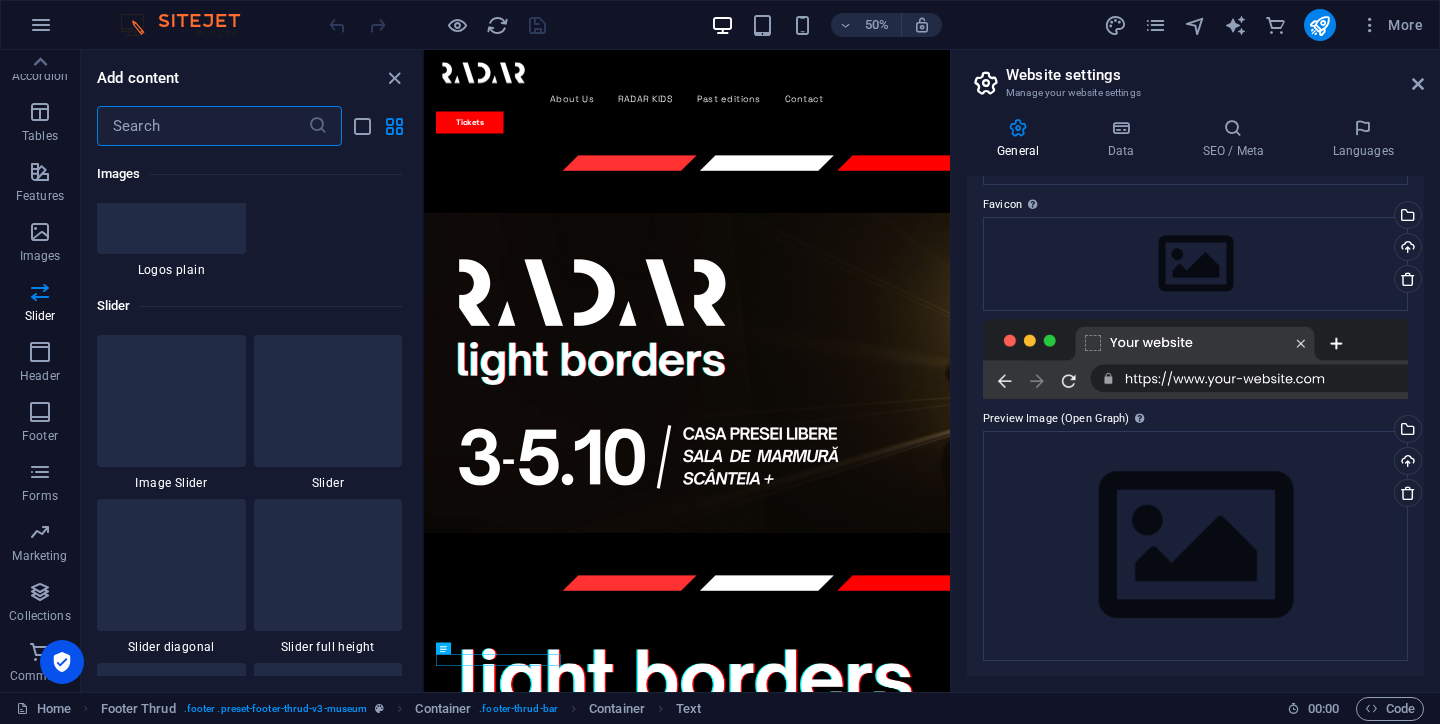 scroll, scrollTop: 11031, scrollLeft: 0, axis: vertical 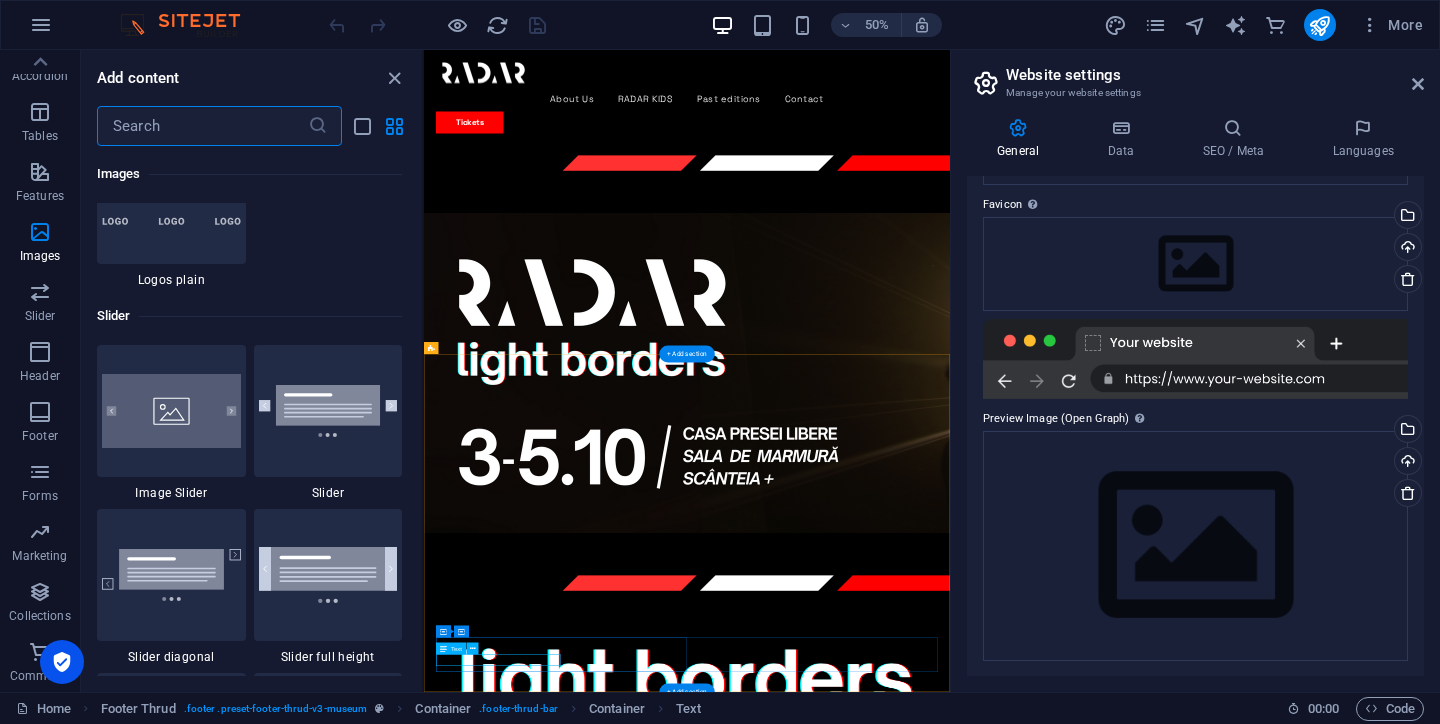 click on "Cookie Policy  |  Privacy Policy" at bounding box center [942, 5878] 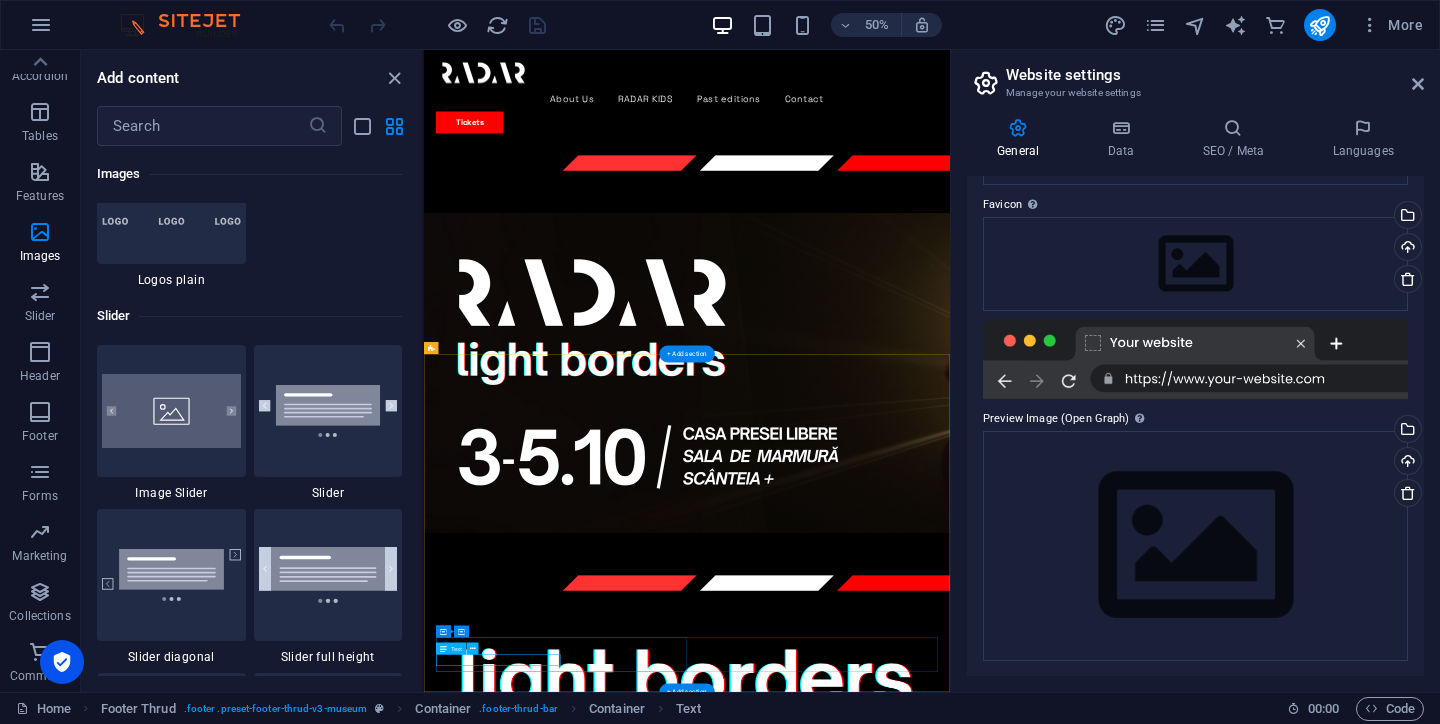 click on "Cookie Policy  |  Privacy Policy" at bounding box center [942, 5878] 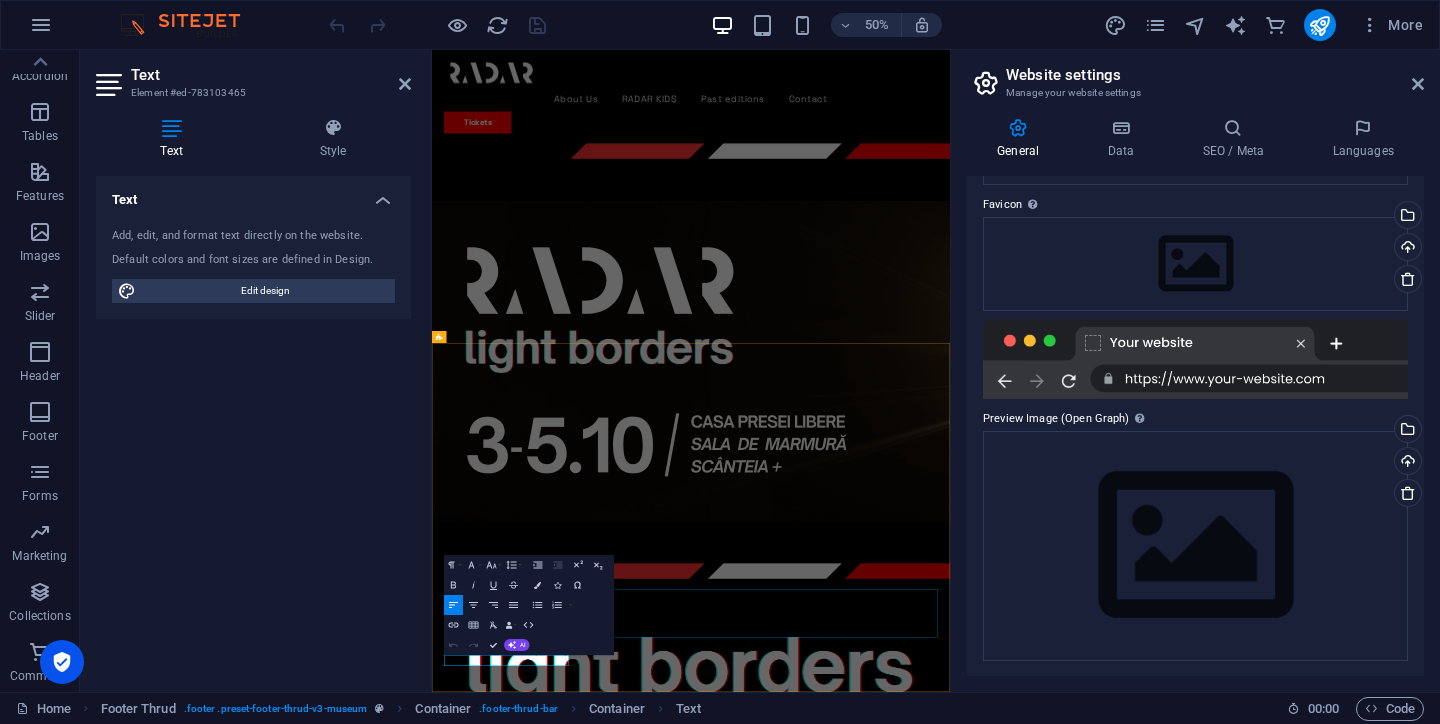 click at bounding box center [950, 5757] 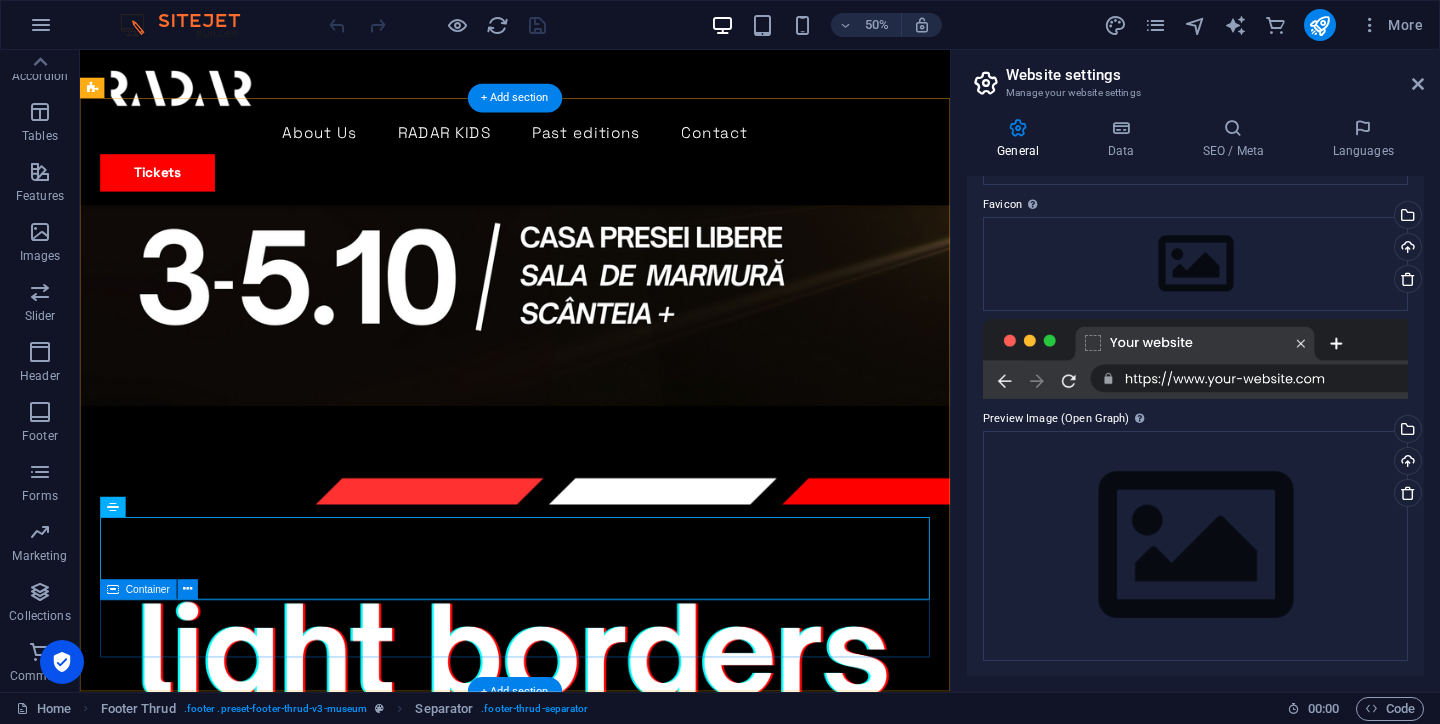 scroll, scrollTop: 3493, scrollLeft: 0, axis: vertical 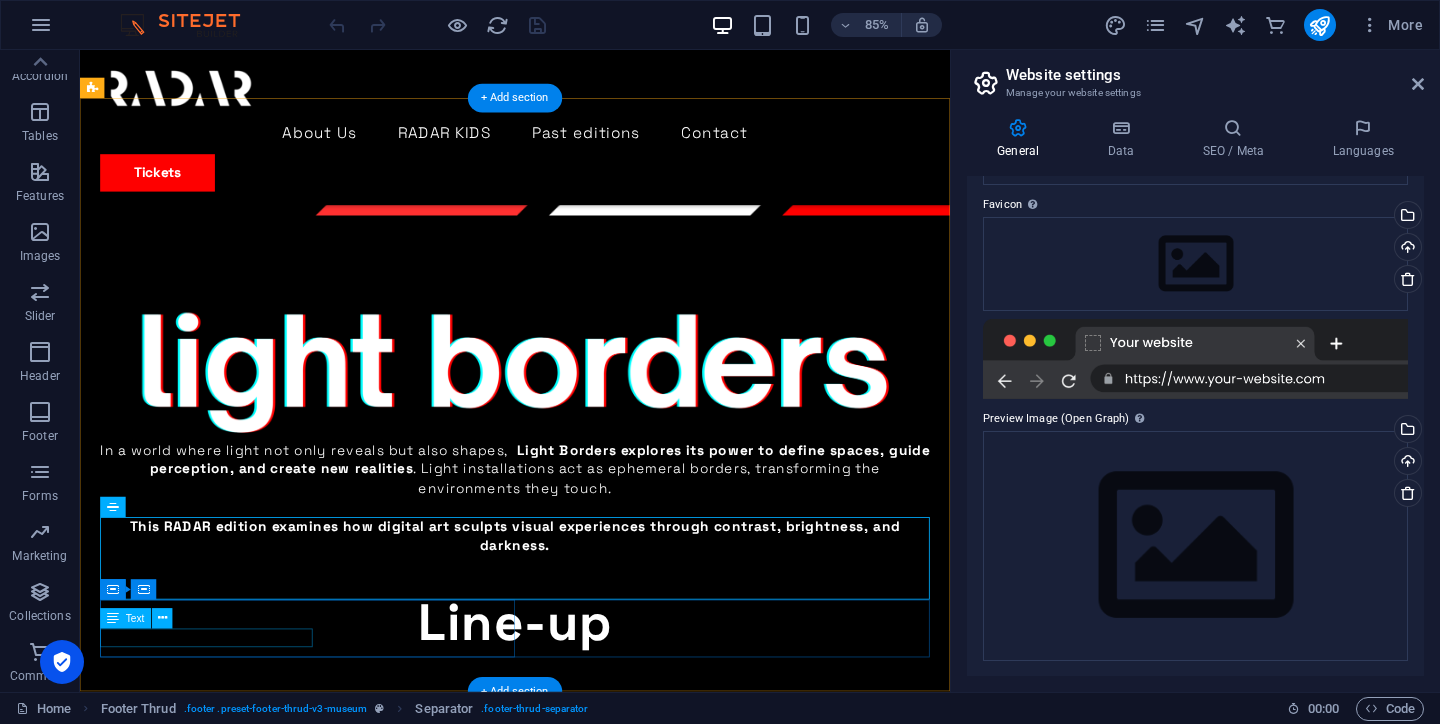 click on "Cookie Policy  |  Privacy Policy" at bounding box center (584, 5012) 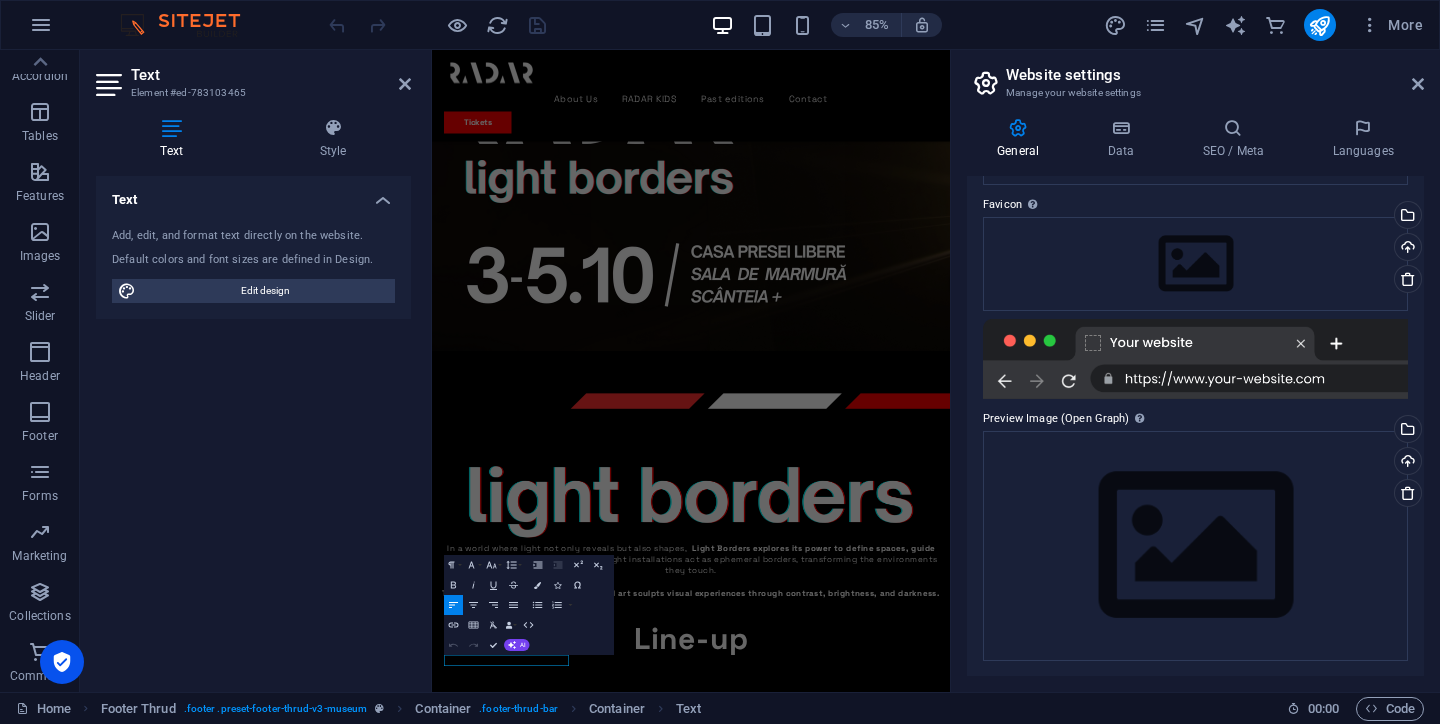 scroll, scrollTop: 3153, scrollLeft: 0, axis: vertical 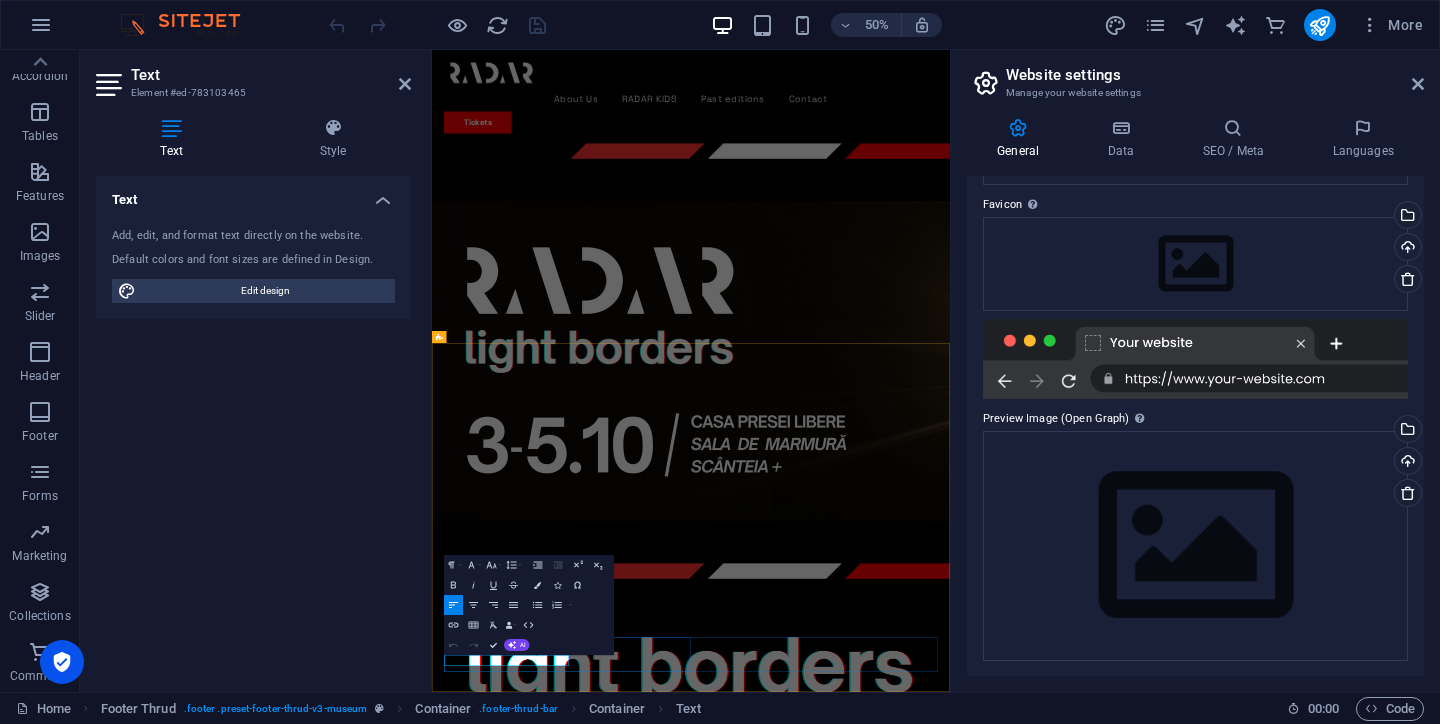 drag, startPoint x: 583, startPoint y: 1270, endPoint x: 705, endPoint y: 1271, distance: 122.0041 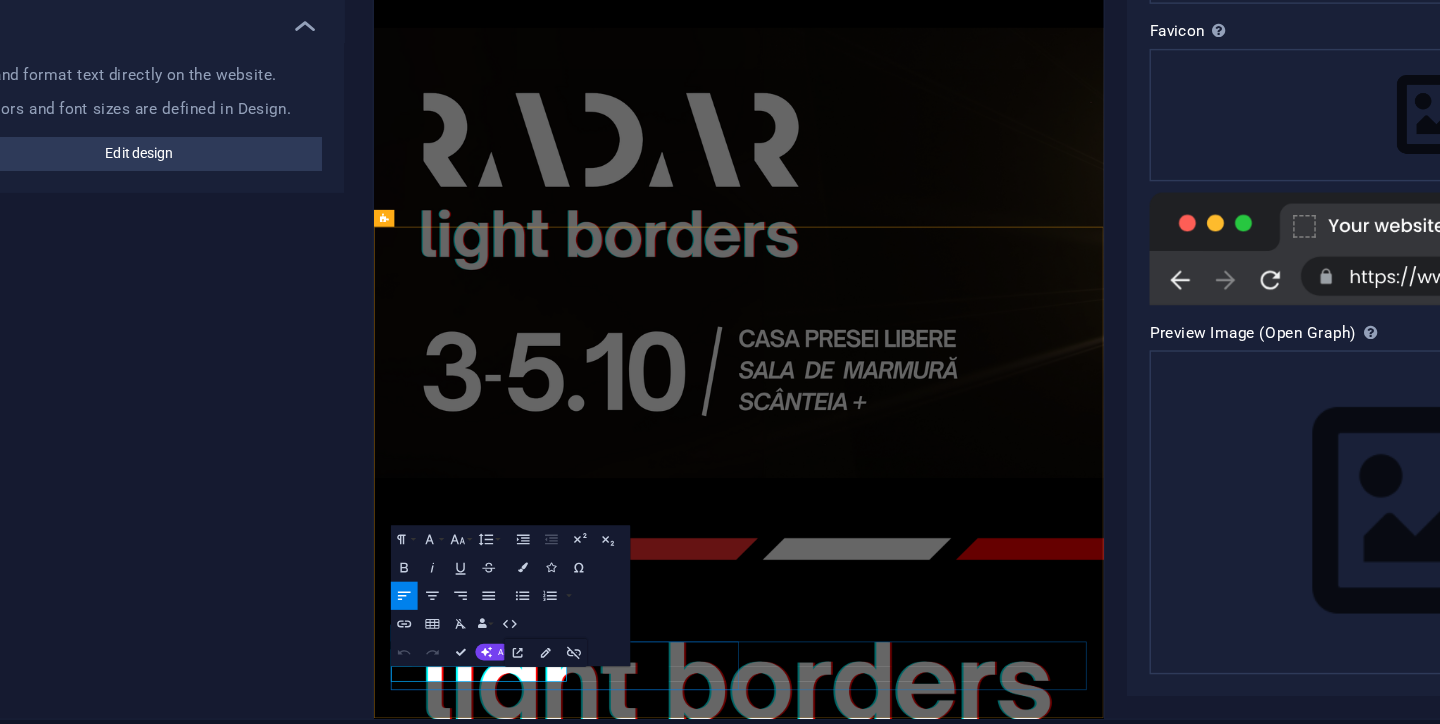 drag, startPoint x: 529, startPoint y: 1038, endPoint x: 649, endPoint y: 1037, distance: 120.004166 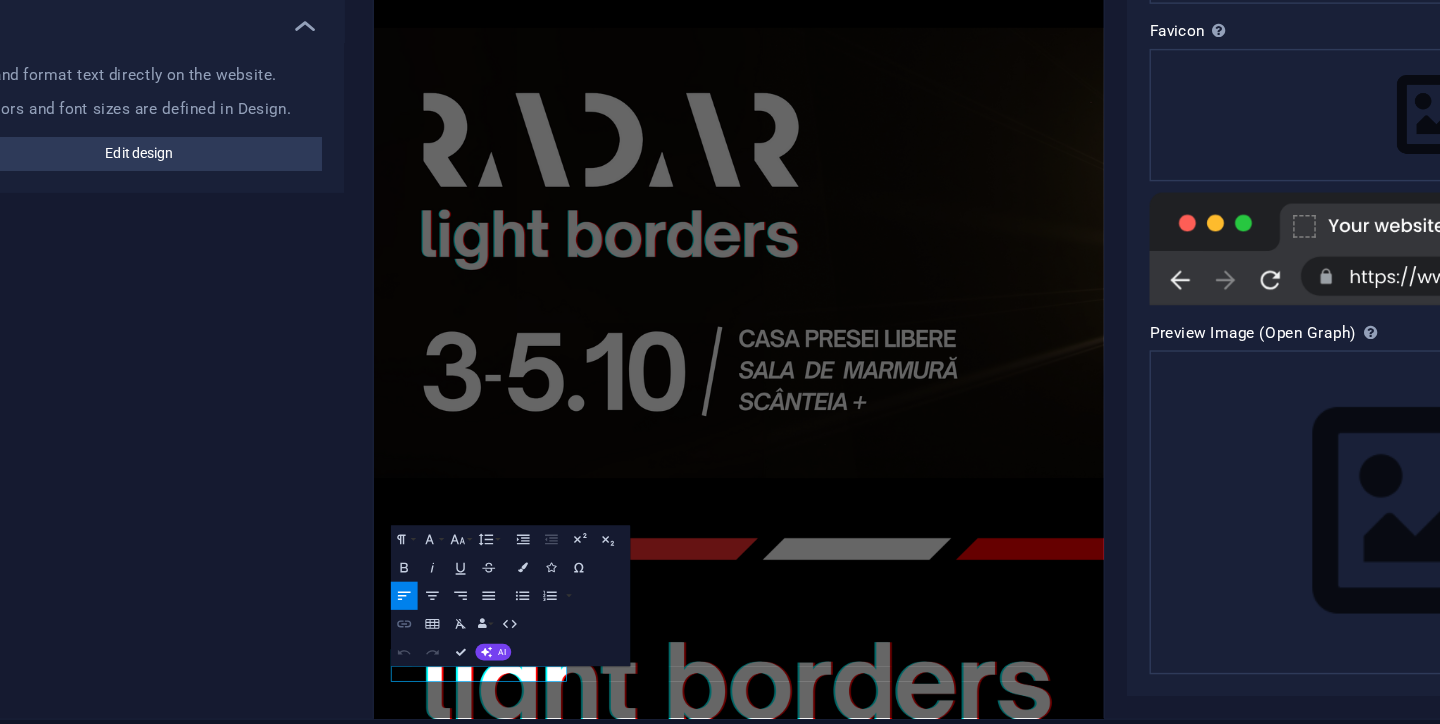 click 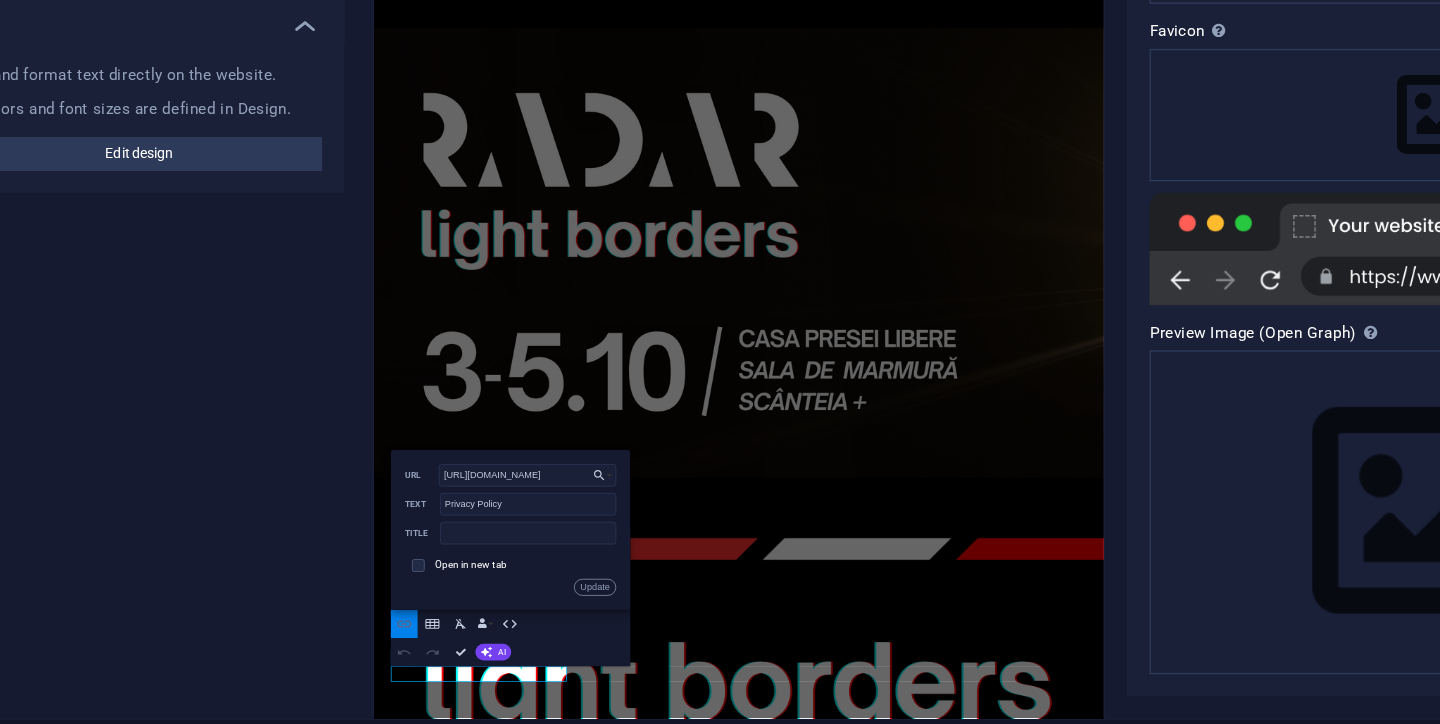scroll, scrollTop: 0, scrollLeft: 353, axis: horizontal 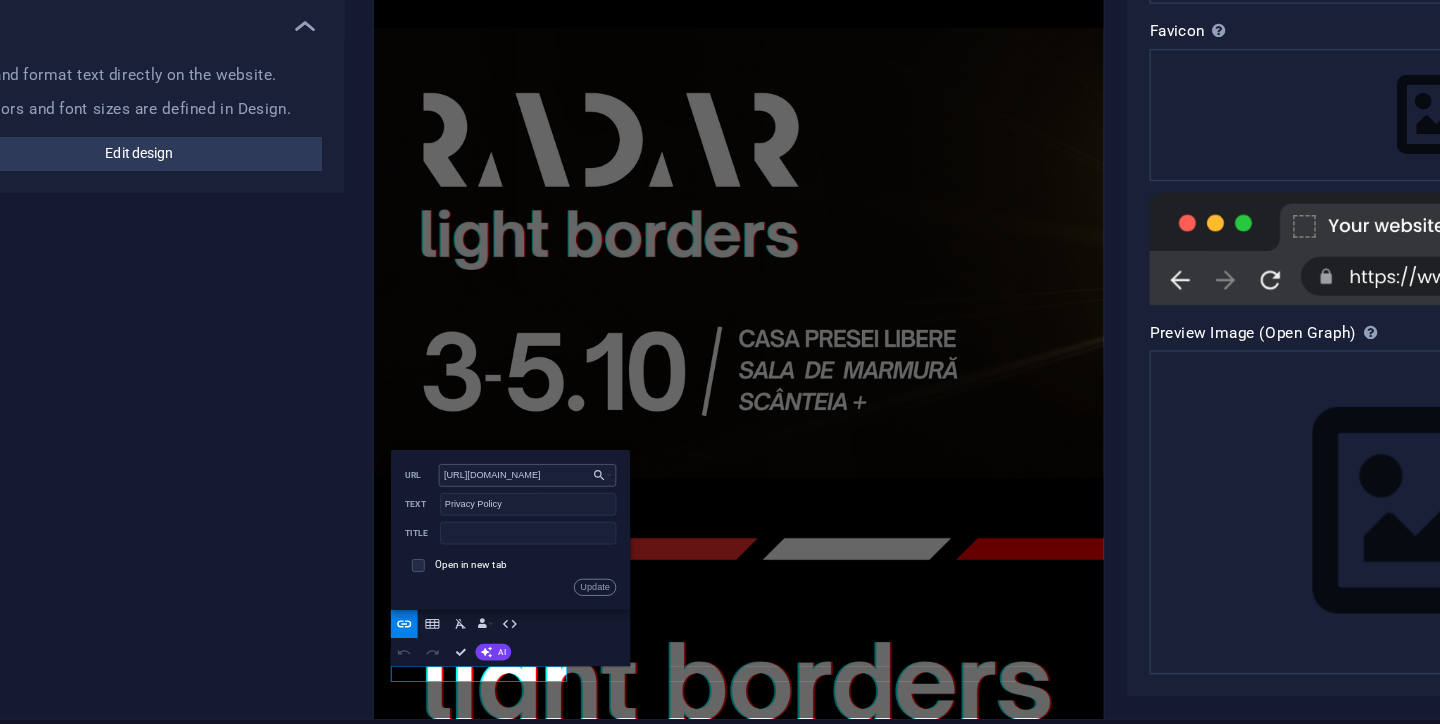 drag, startPoint x: 584, startPoint y: 519, endPoint x: 518, endPoint y: 519, distance: 66 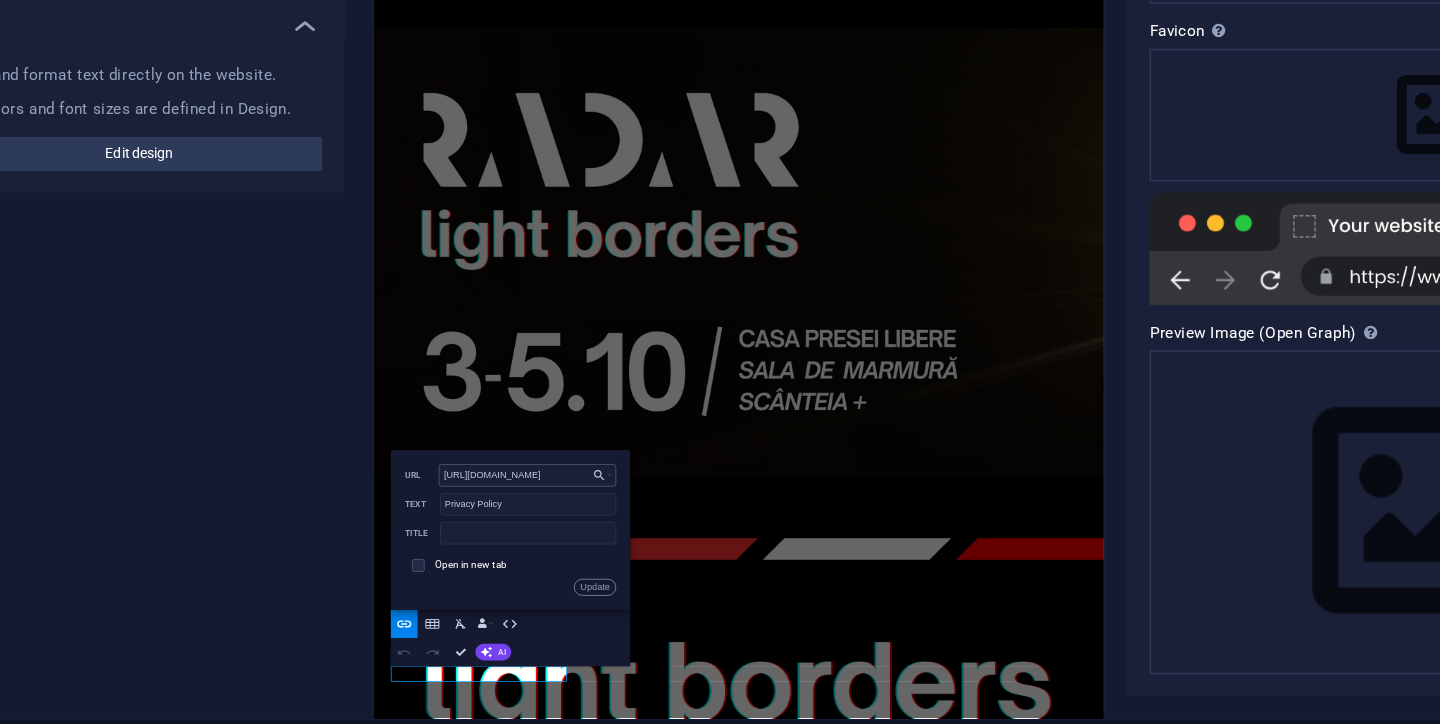click on "[URL][DOMAIN_NAME]" at bounding box center [541, 519] 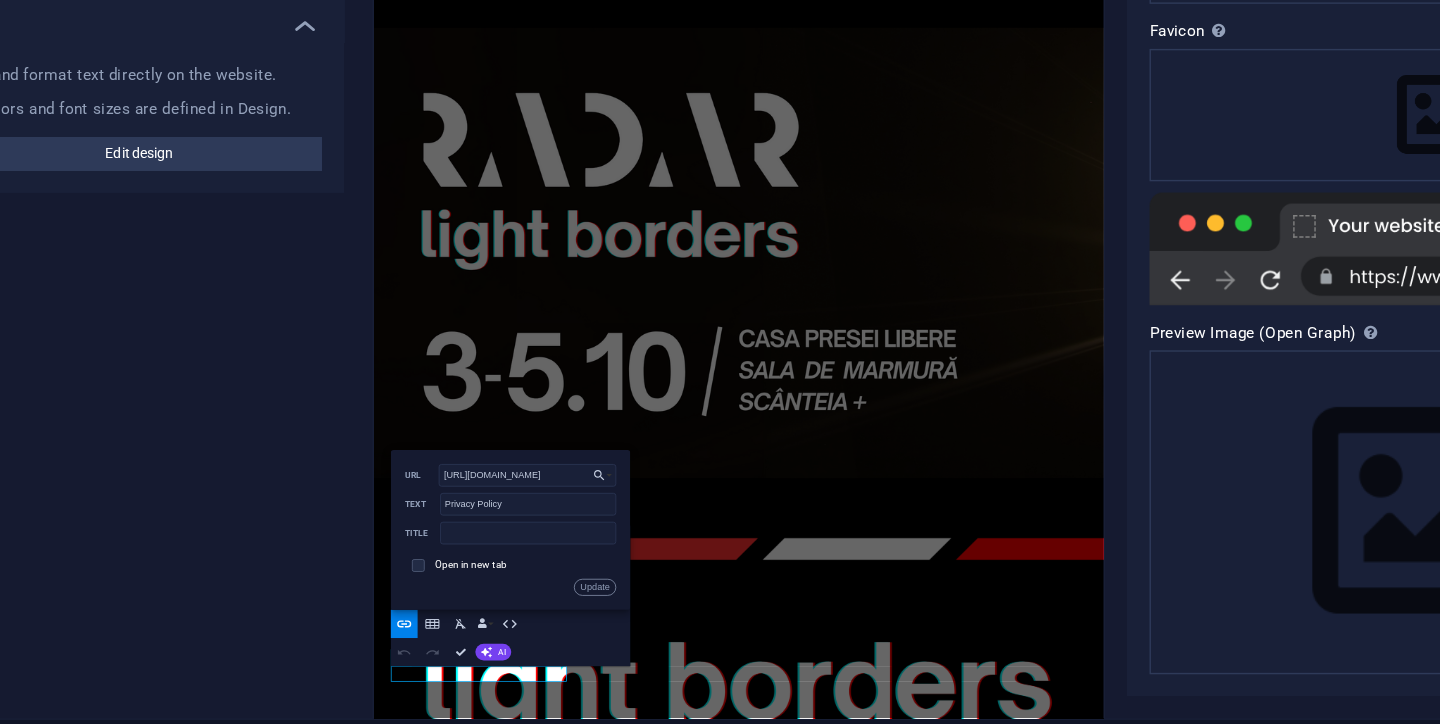 scroll, scrollTop: 0, scrollLeft: 0, axis: both 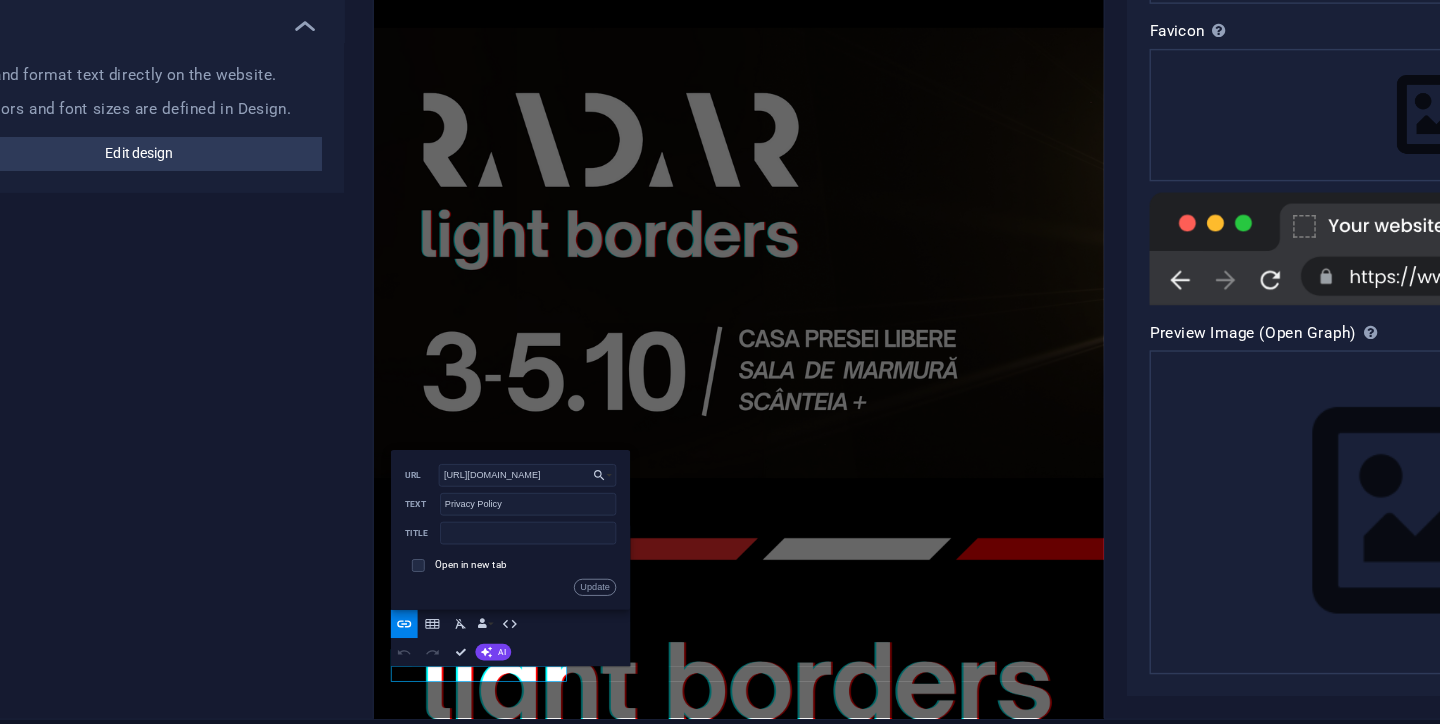 drag, startPoint x: 582, startPoint y: 520, endPoint x: 453, endPoint y: 522, distance: 129.0155 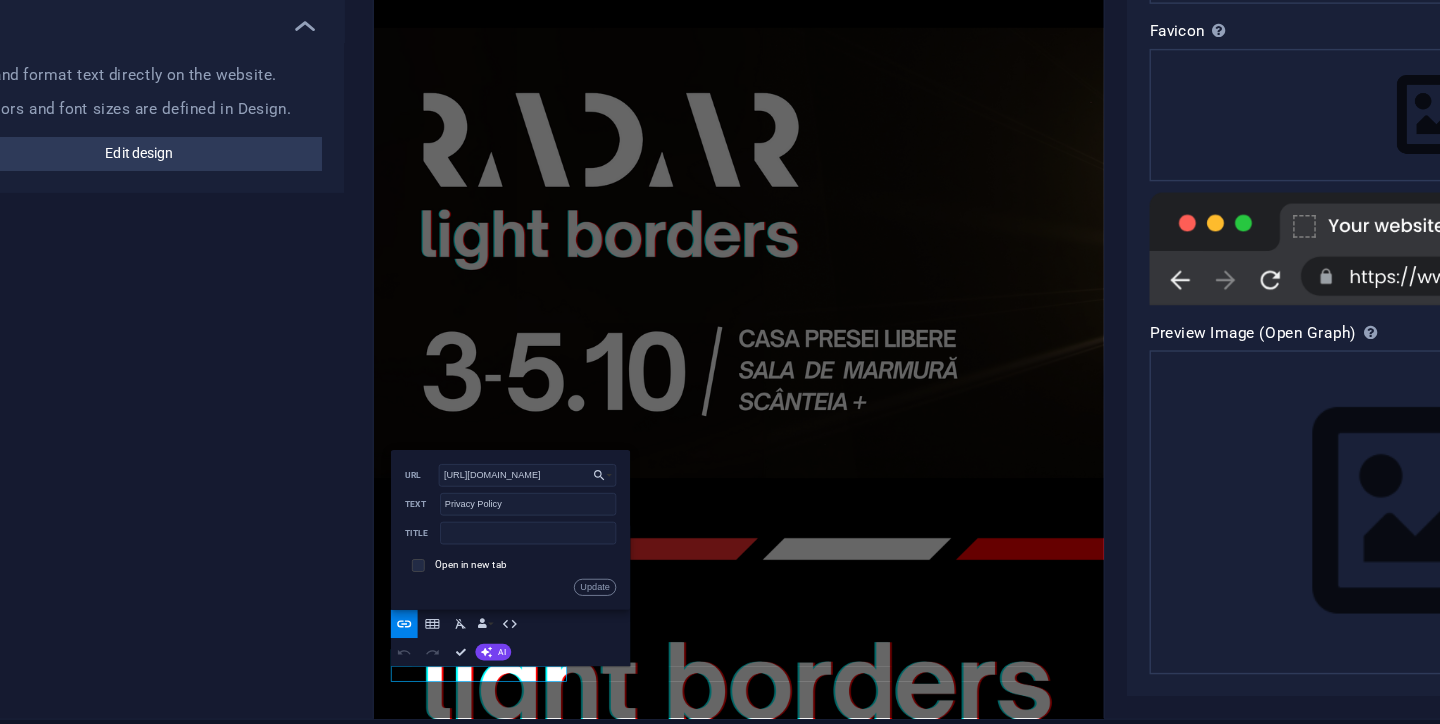 click at bounding box center (462, 581) 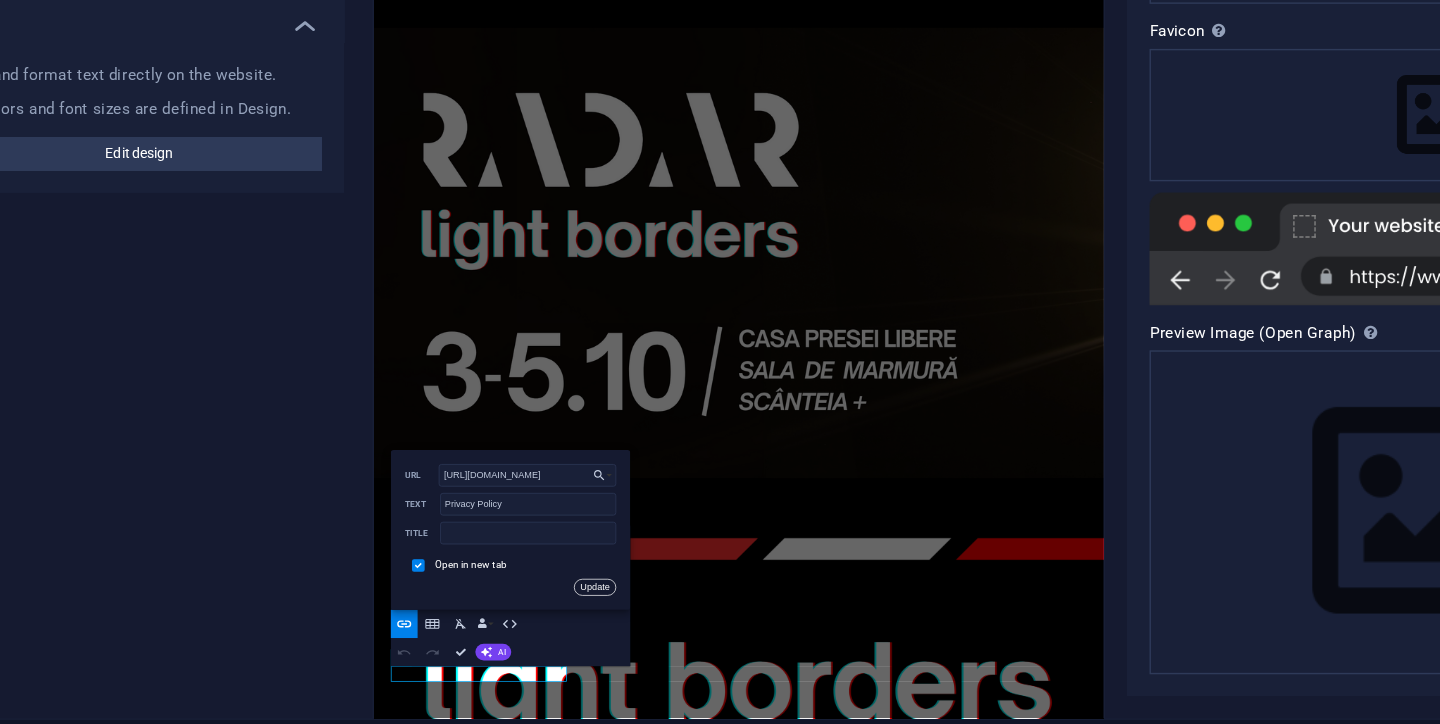 click on "Update" at bounding box center [589, 599] 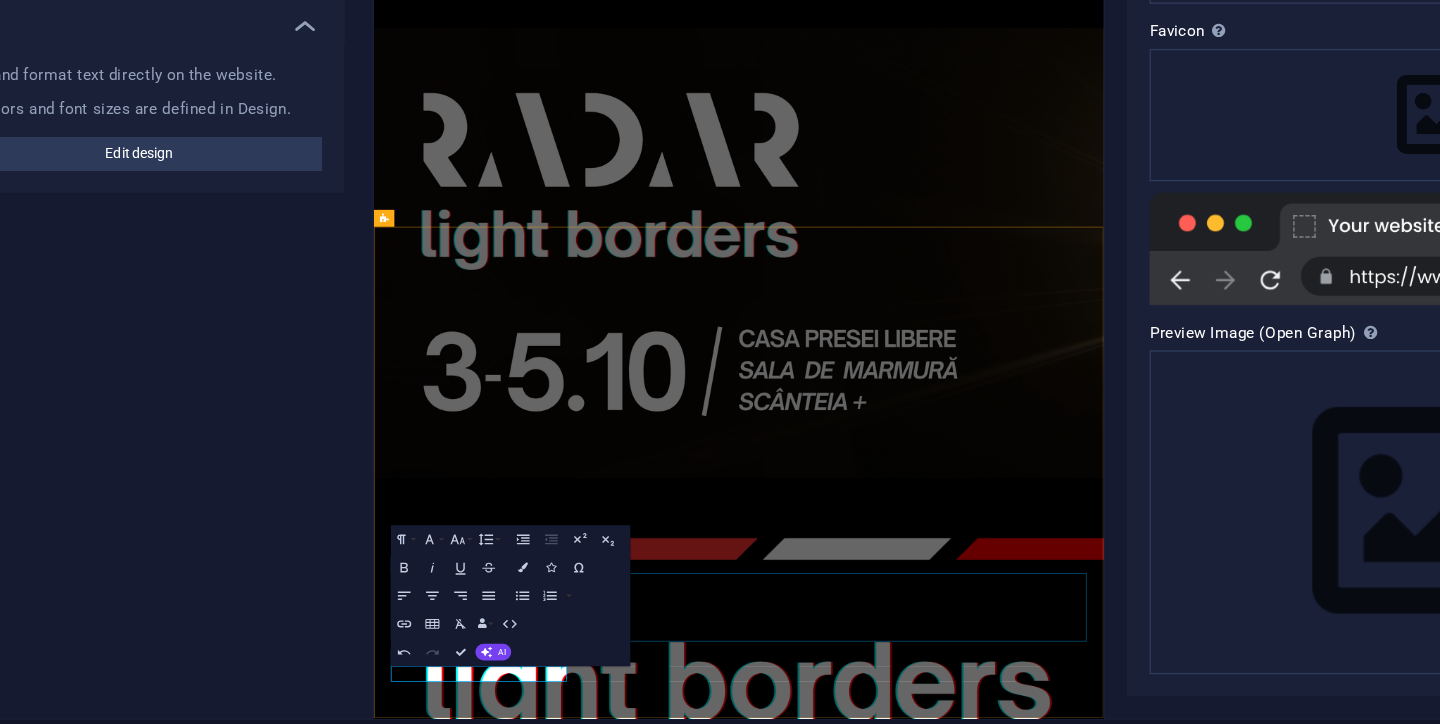 click at bounding box center [891, 5522] 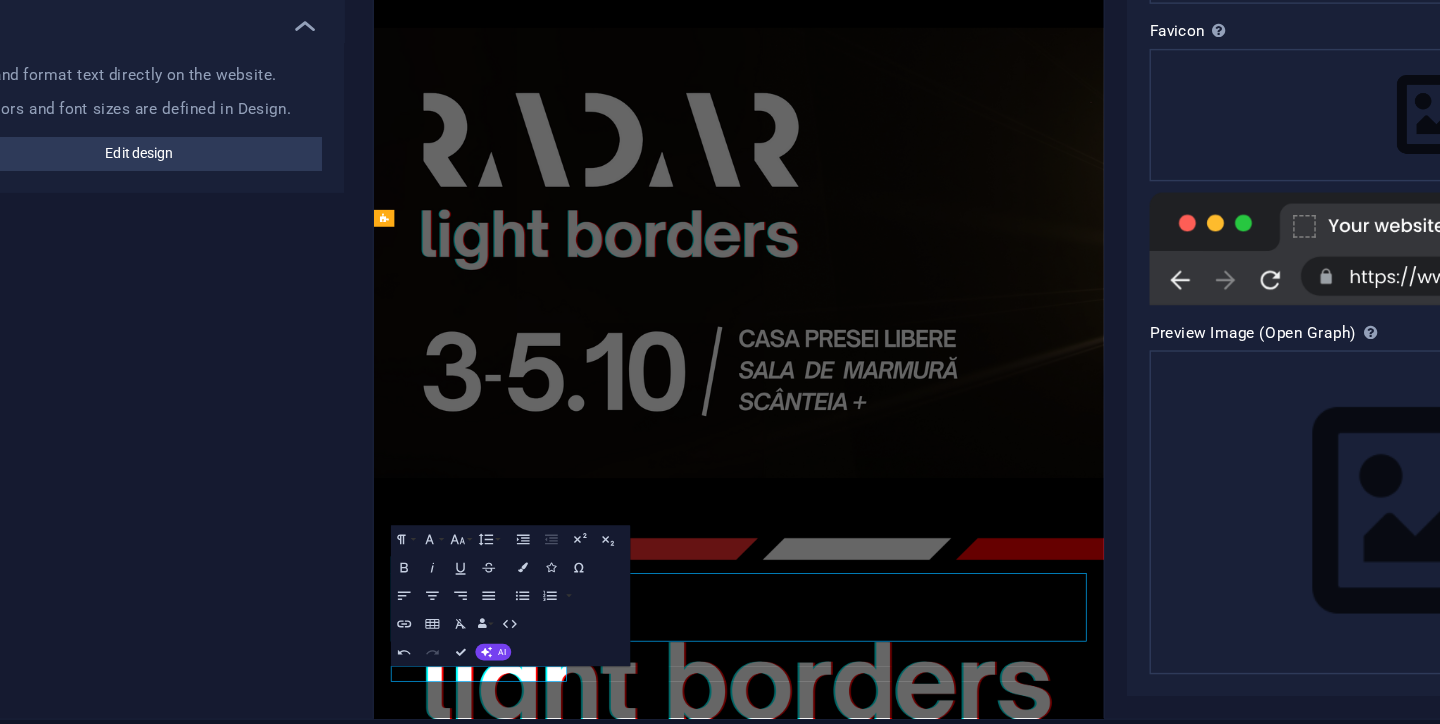 scroll, scrollTop: 3493, scrollLeft: 0, axis: vertical 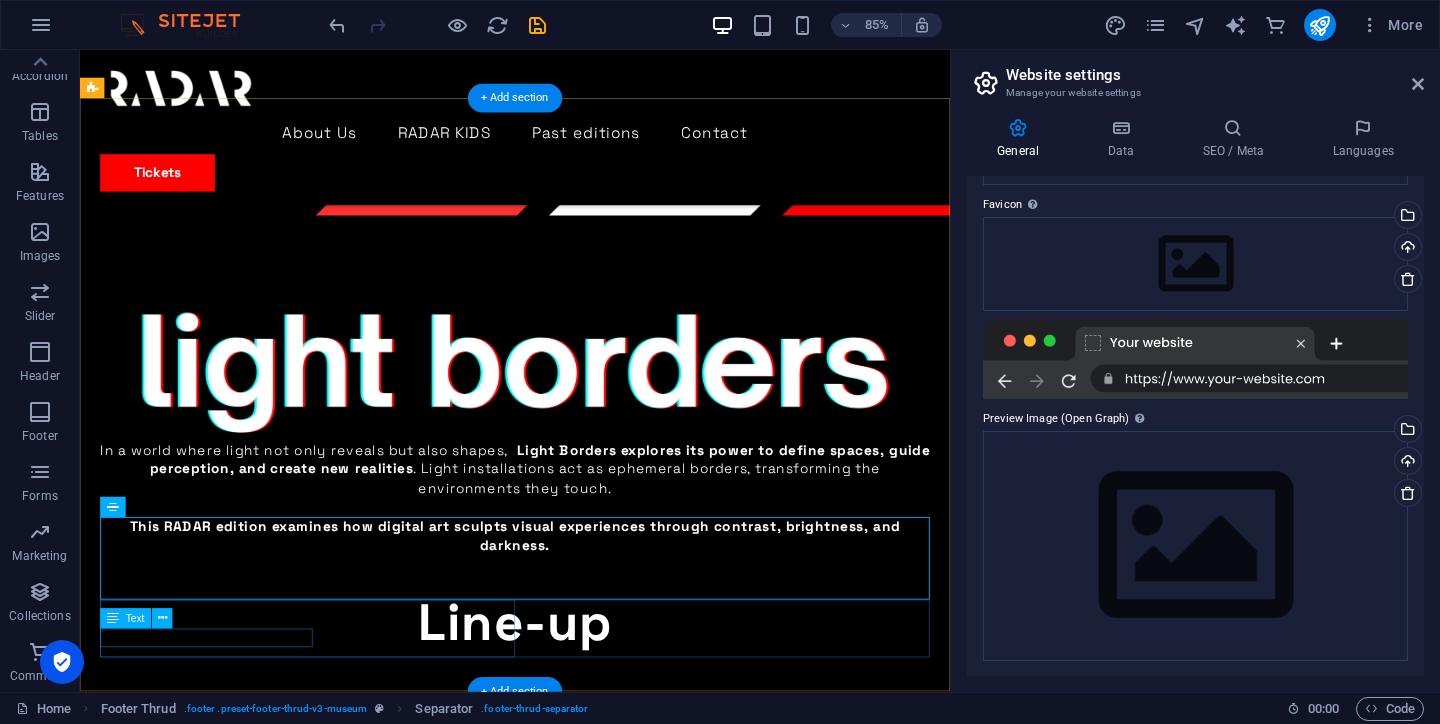 click on "Cookie Policy  |  Privacy Policy" at bounding box center (584, 5012) 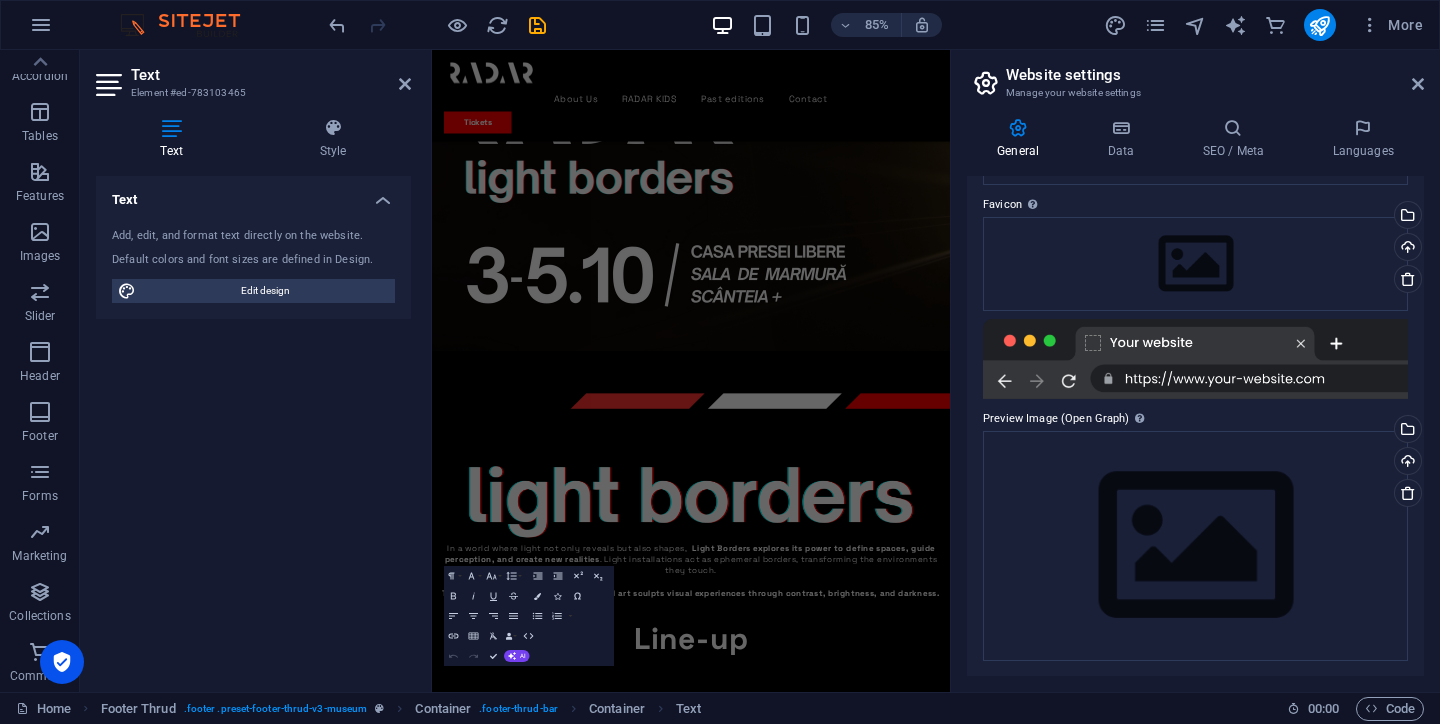 scroll, scrollTop: 3153, scrollLeft: 0, axis: vertical 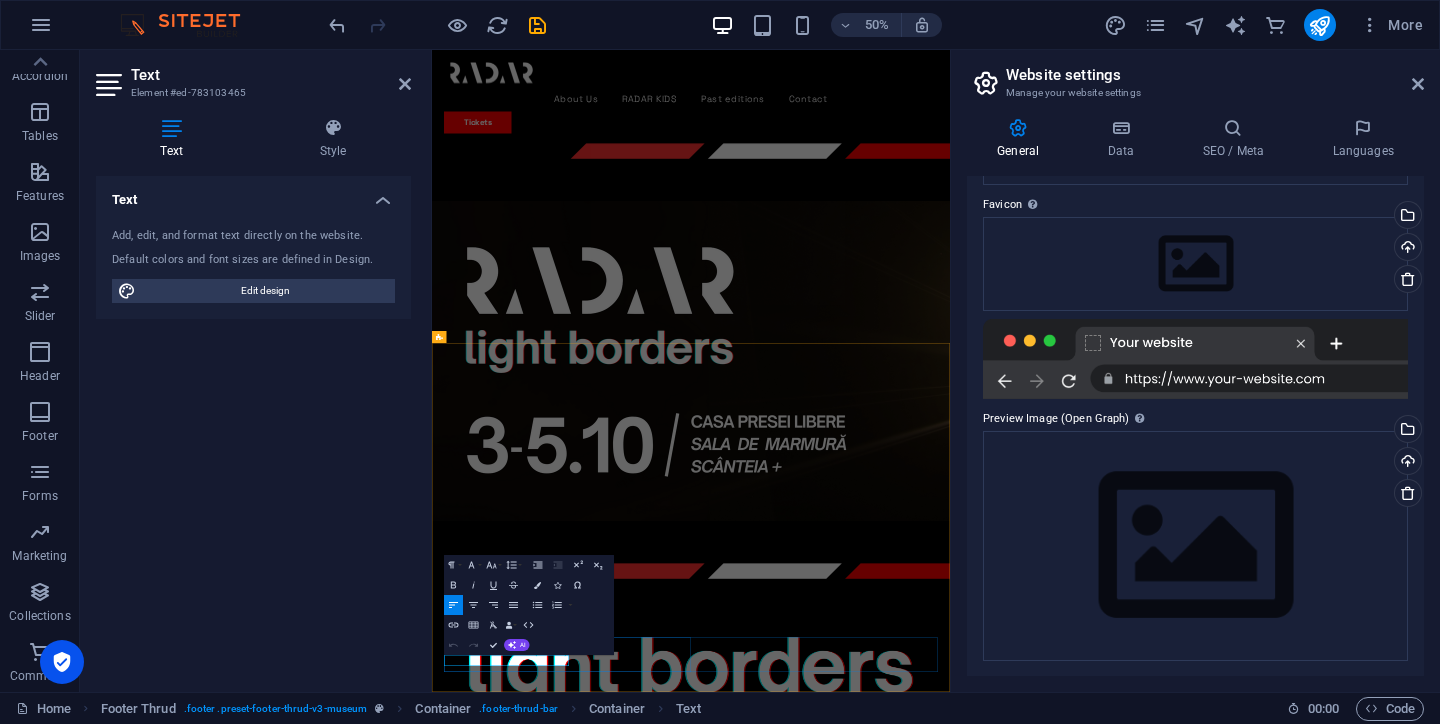 drag, startPoint x: 584, startPoint y: 1277, endPoint x: 717, endPoint y: 1279, distance: 133.01503 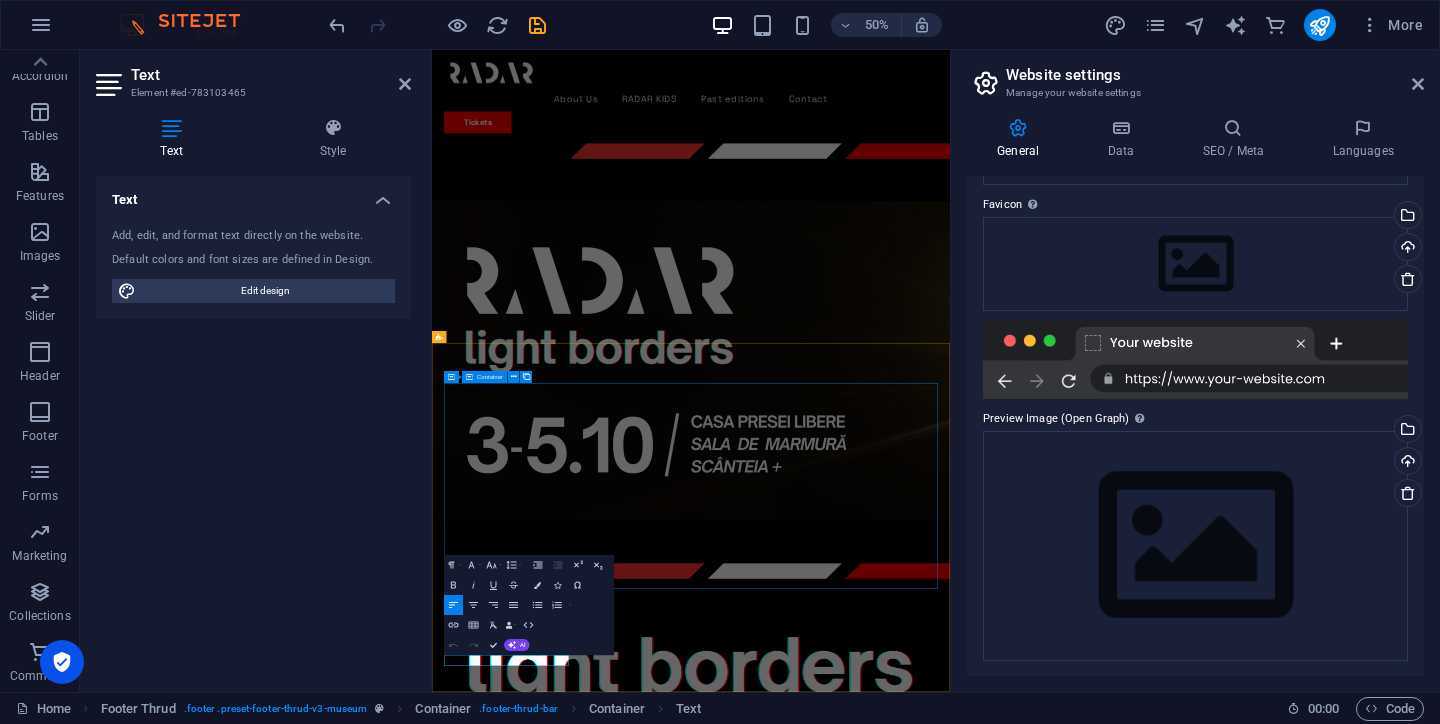 click on "RADAR is an annual snapshot of the local and international new media art industry and a platform promoting new digital media in [GEOGRAPHIC_DATA] and emerging artists, supported by ING. About us RADAR KIDS Past editions Contact [GEOGRAPHIC_DATA] [GEOGRAPHIC_DATA] Casa Presei Libere / [DATE]-[DATE]" at bounding box center [950, 5538] 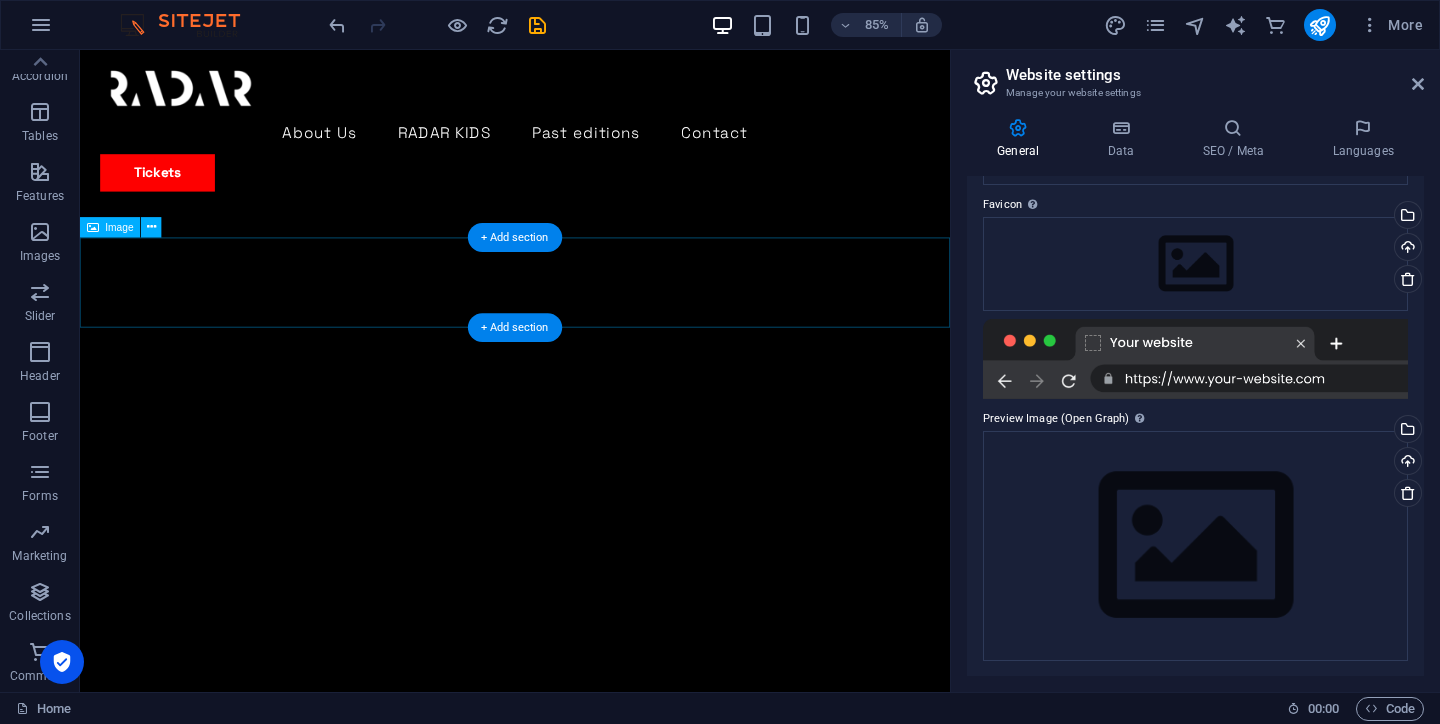 scroll, scrollTop: 149, scrollLeft: 0, axis: vertical 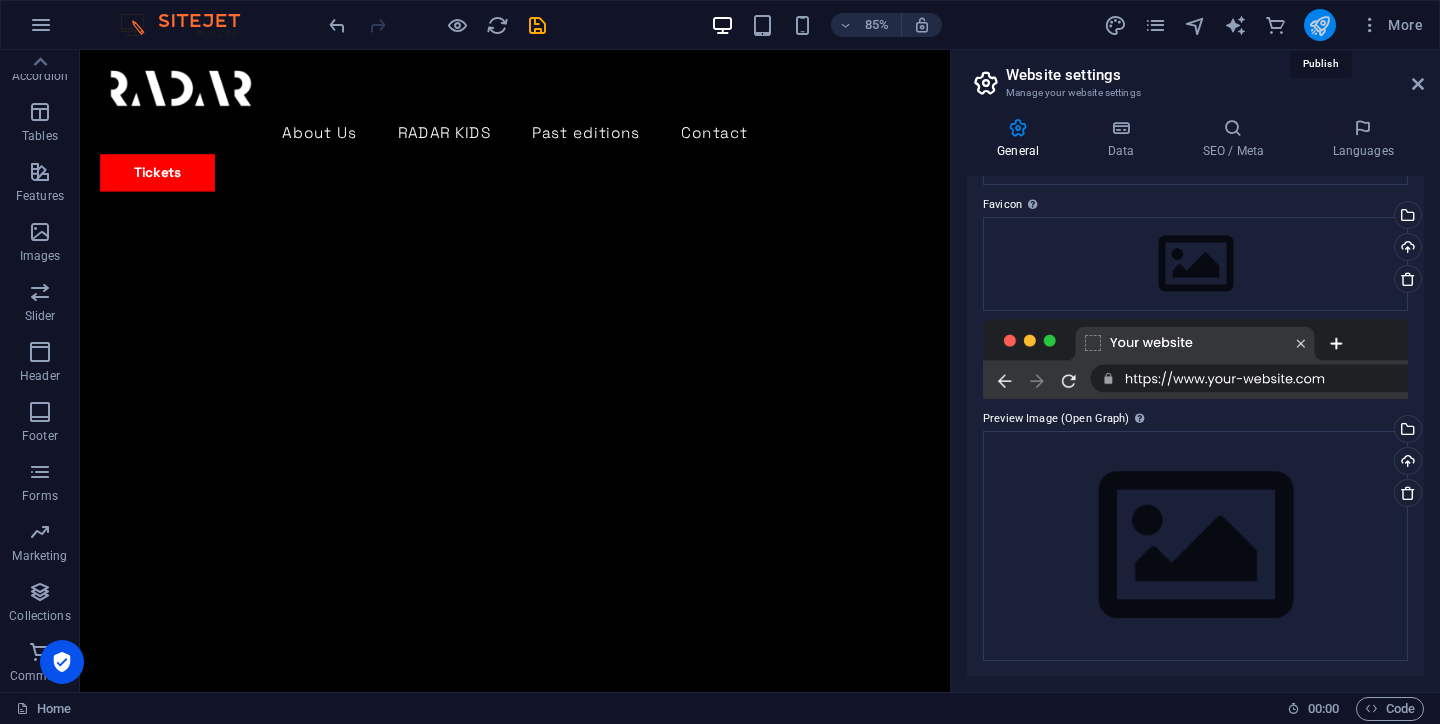 click at bounding box center [1319, 25] 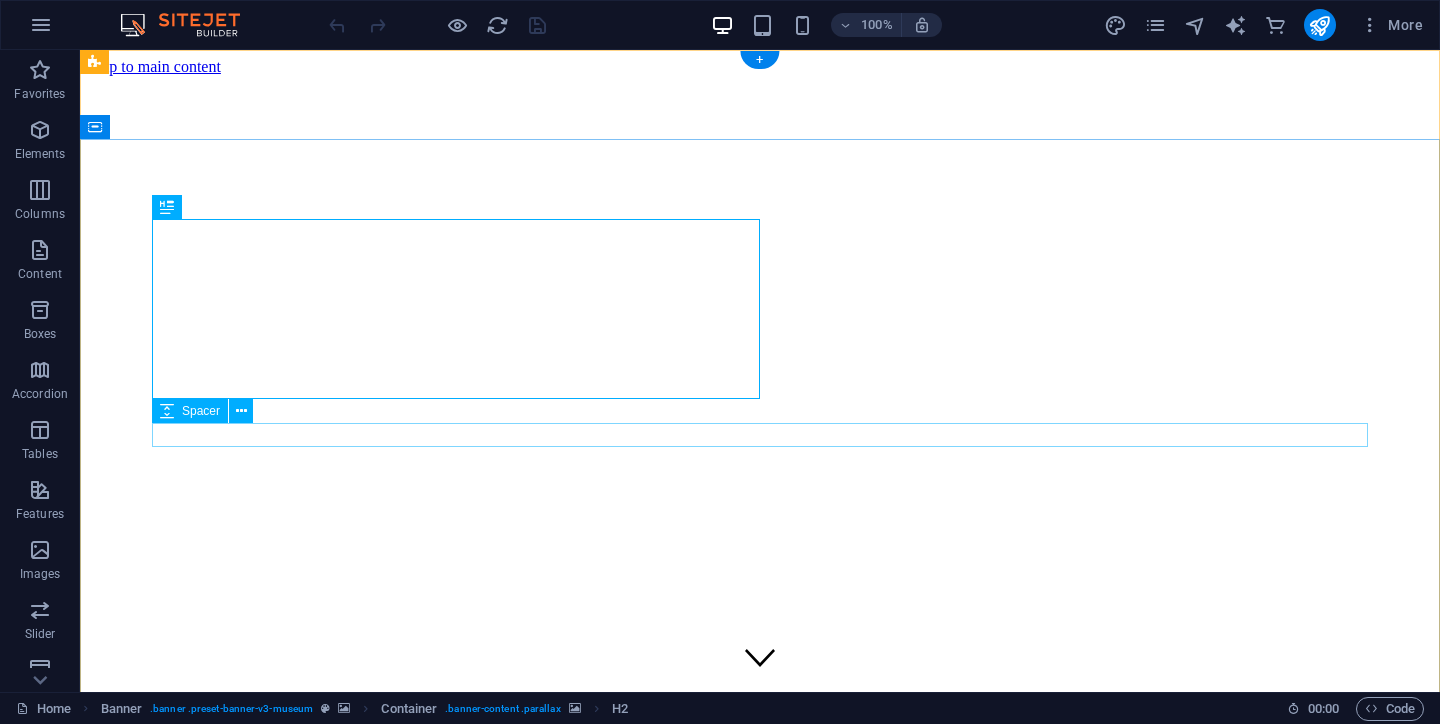 scroll, scrollTop: 0, scrollLeft: 0, axis: both 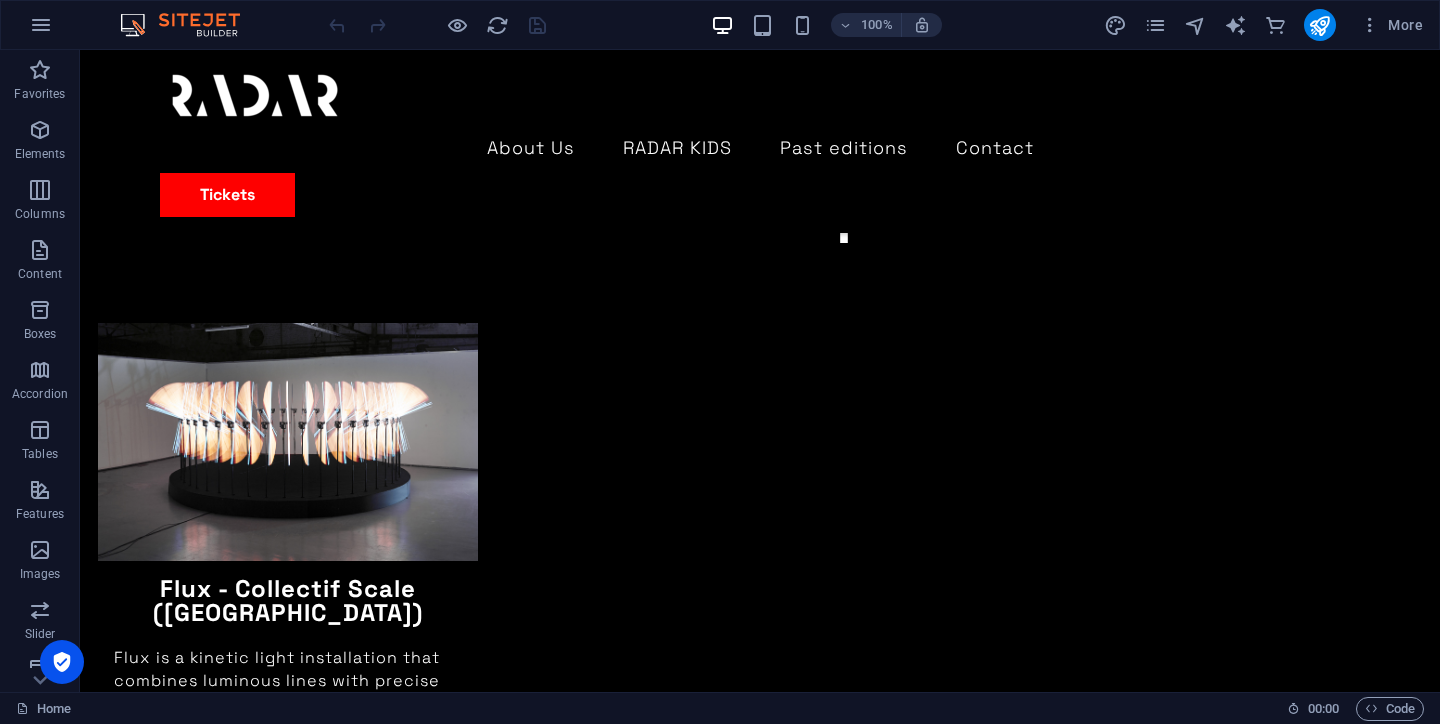 click on "Cookie Policy  |  Privacy Policy" at bounding box center (752, 4507) 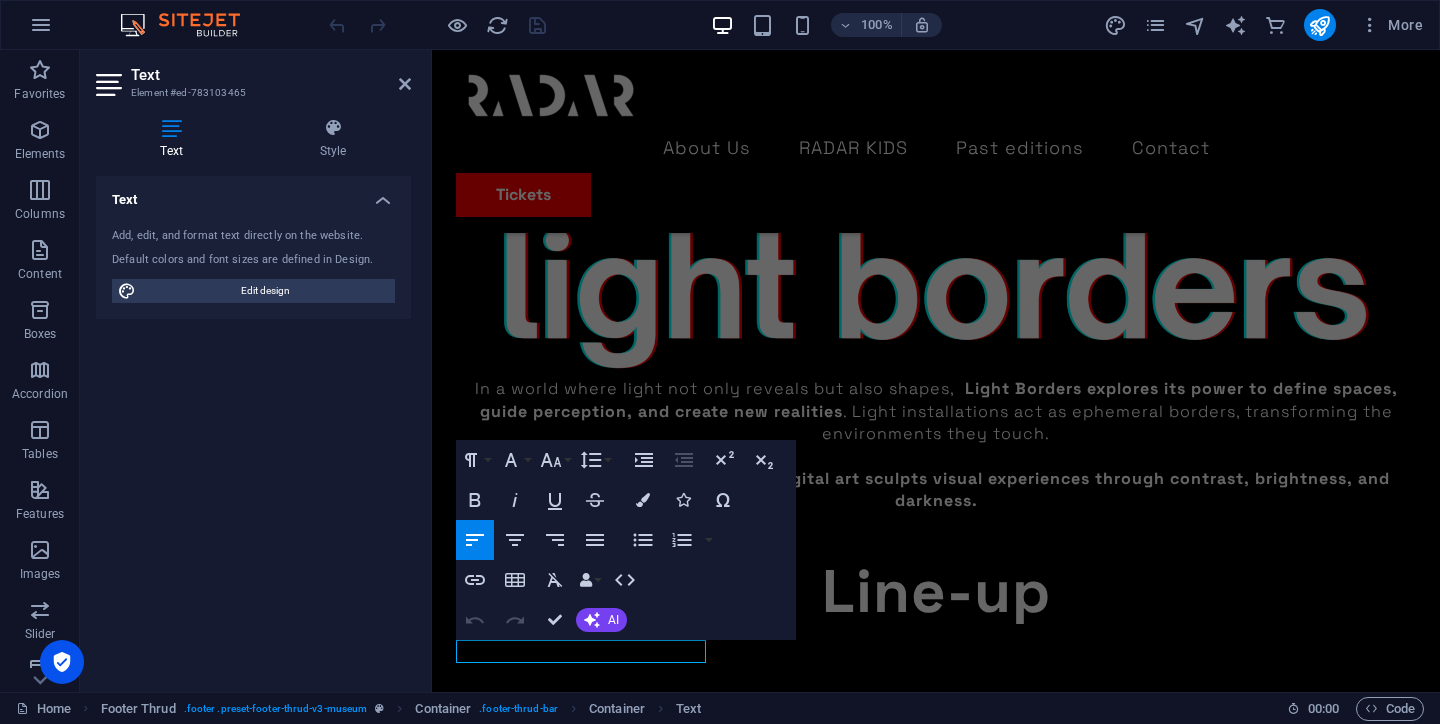 scroll, scrollTop: 3585, scrollLeft: 0, axis: vertical 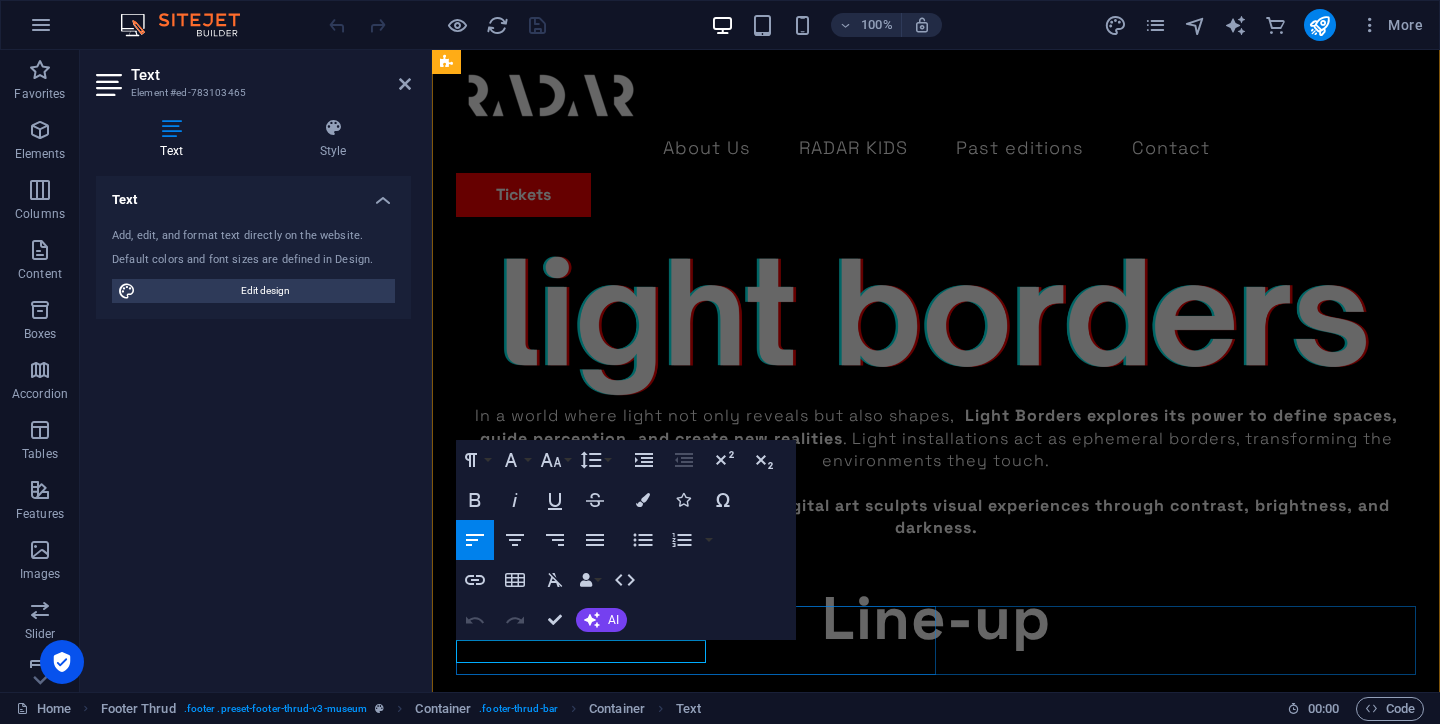 click on "Cookie Policy" at bounding box center (514, 4974) 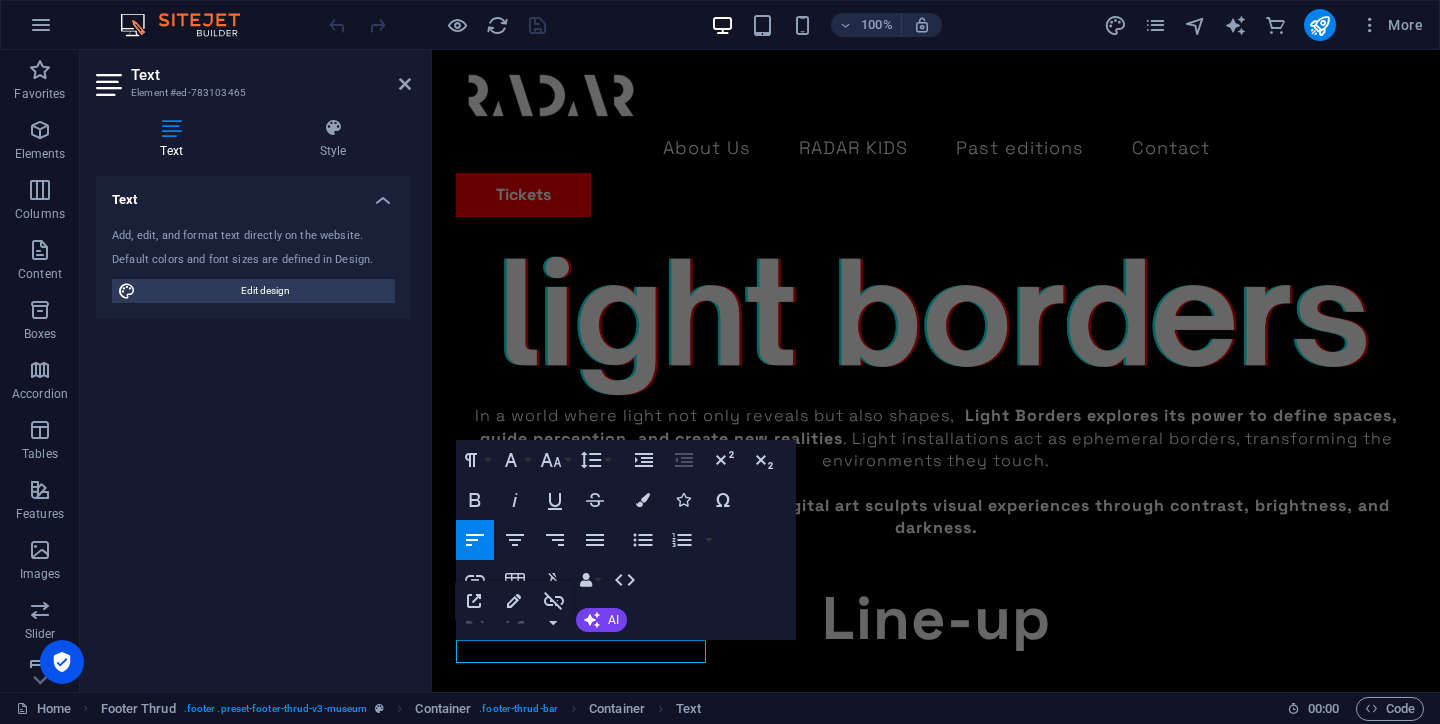 drag, startPoint x: 571, startPoint y: 654, endPoint x: 425, endPoint y: 654, distance: 146 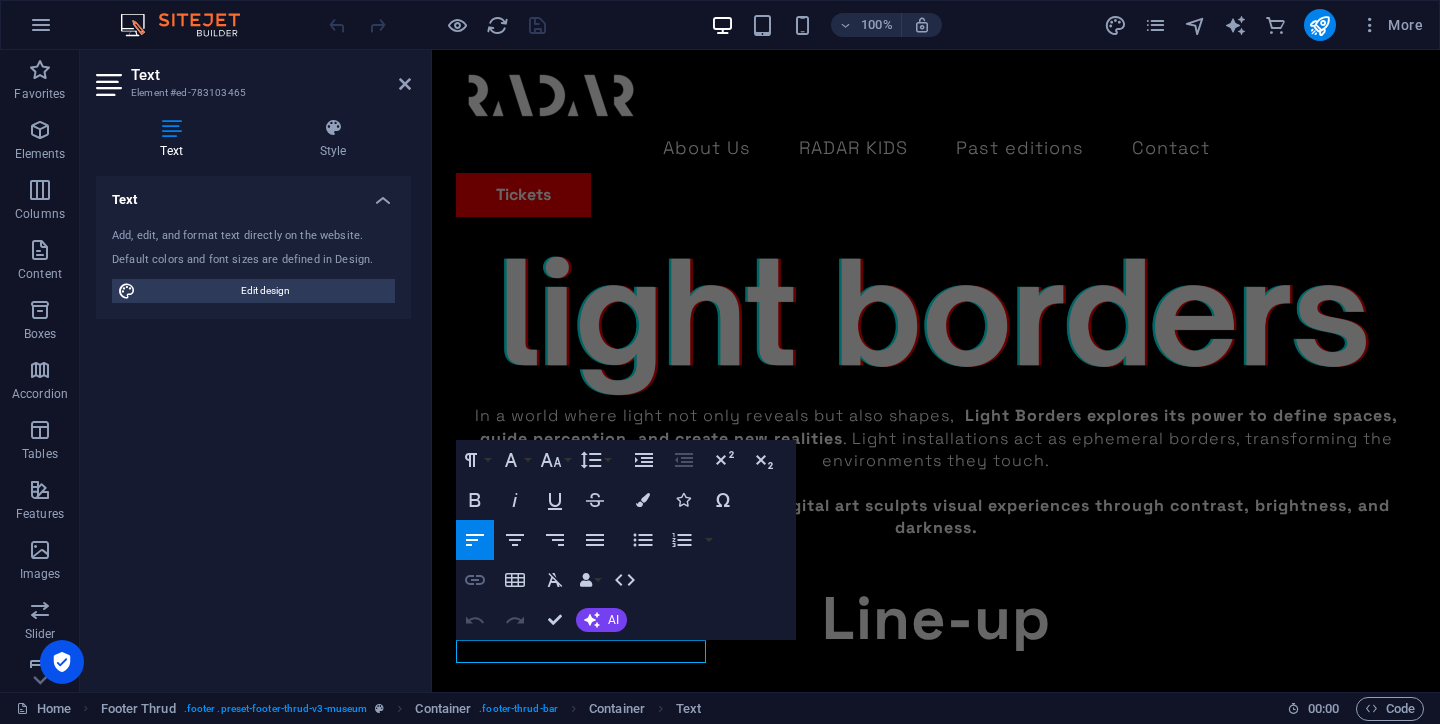 click 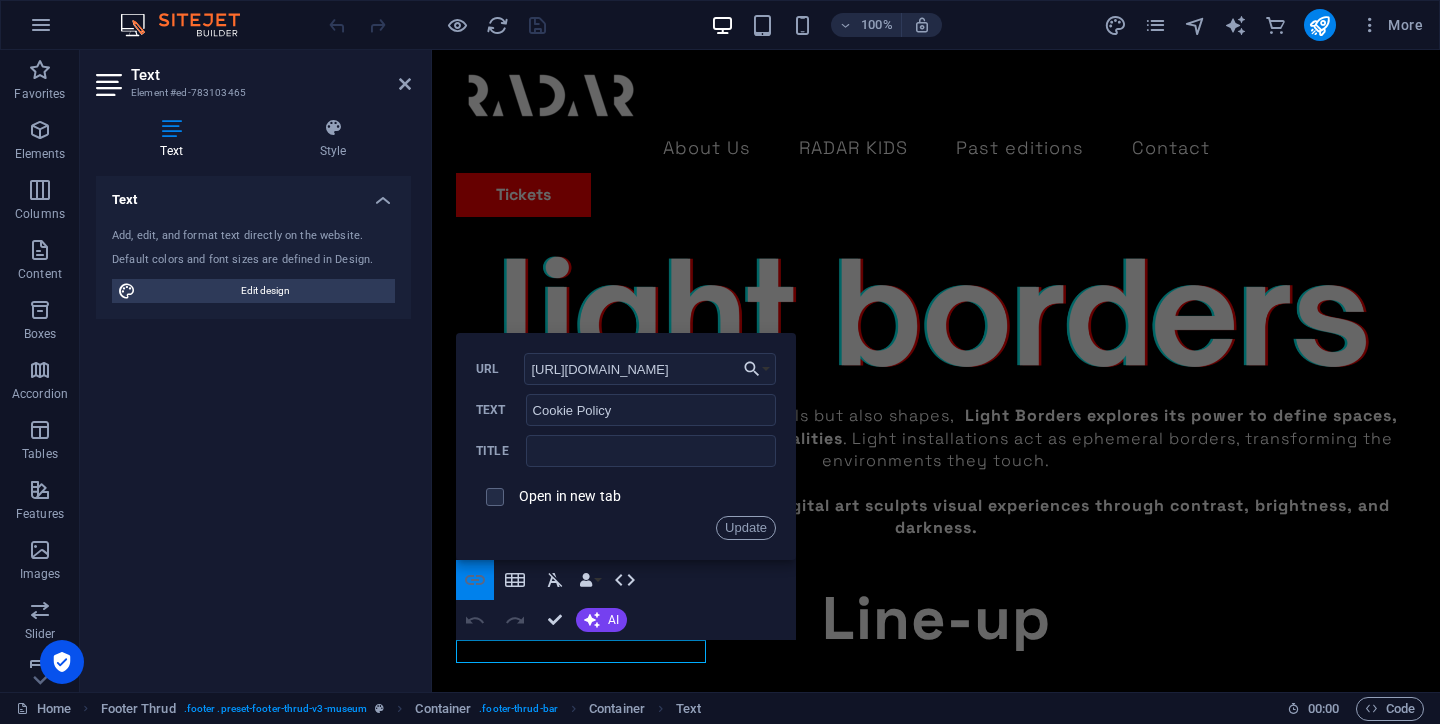 scroll, scrollTop: 0, scrollLeft: 282, axis: horizontal 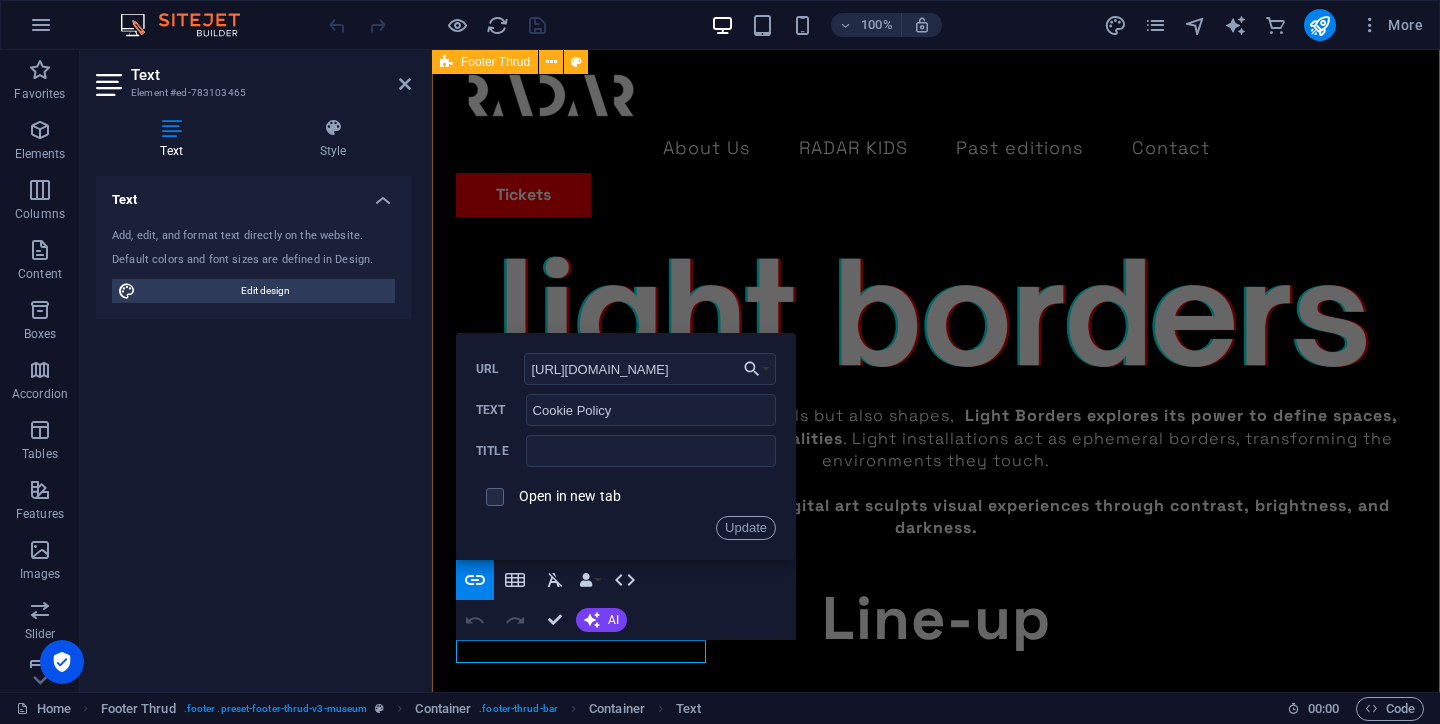 drag, startPoint x: 734, startPoint y: 372, endPoint x: 456, endPoint y: 374, distance: 278.0072 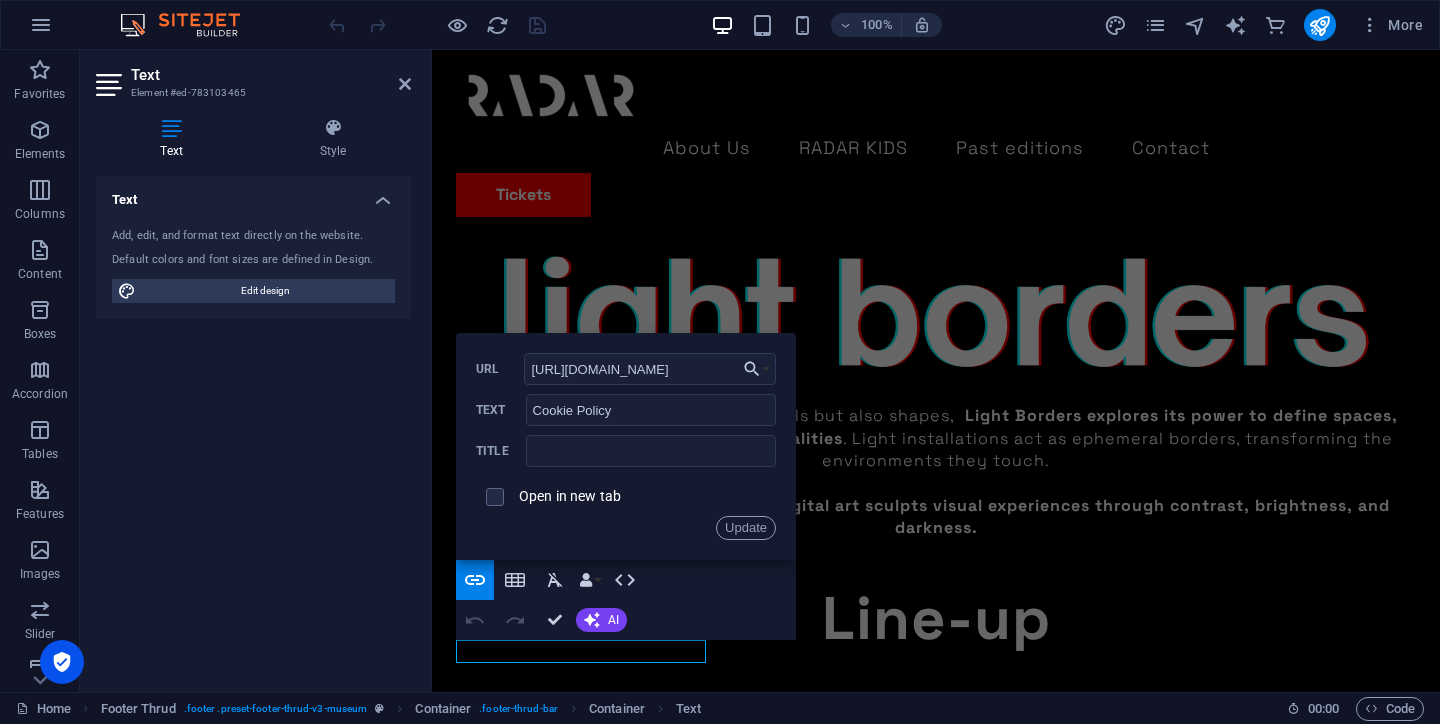 copy on "​ Cookie Policy" 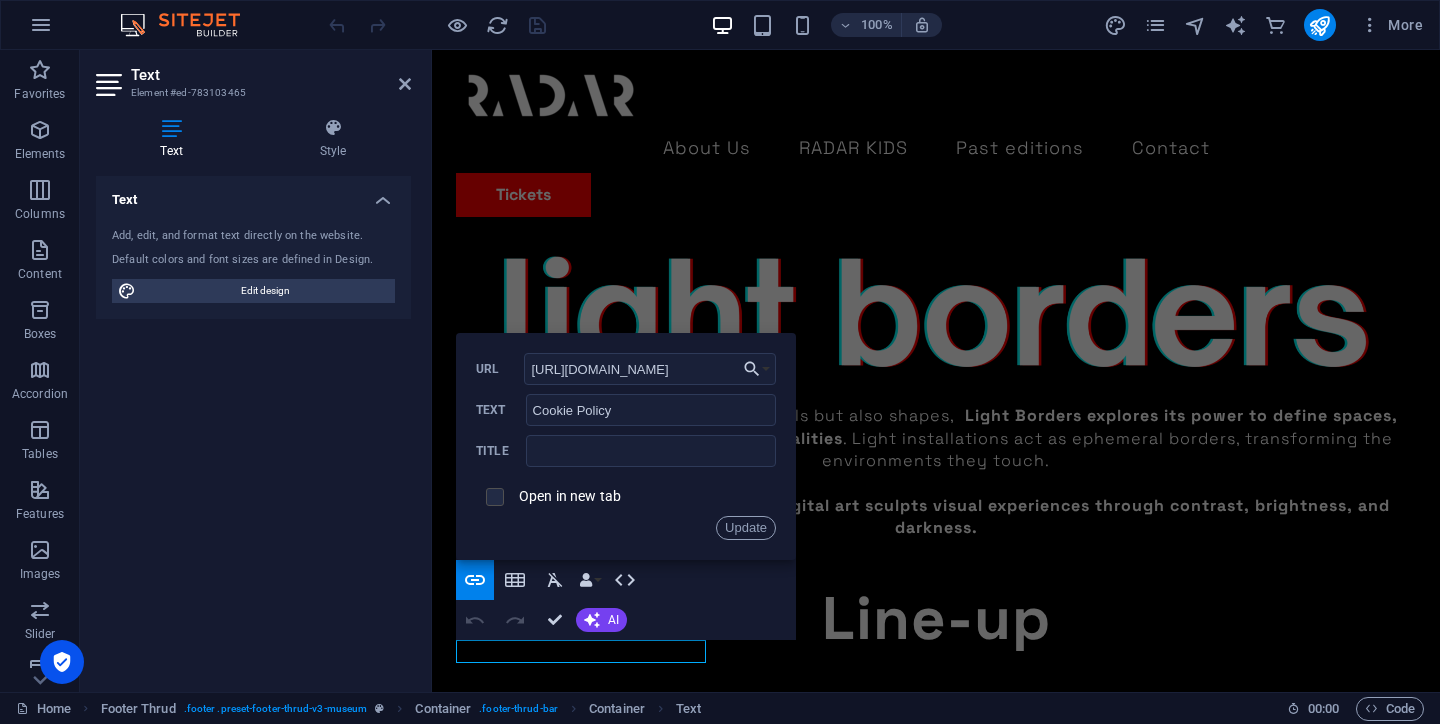 click at bounding box center (492, 494) 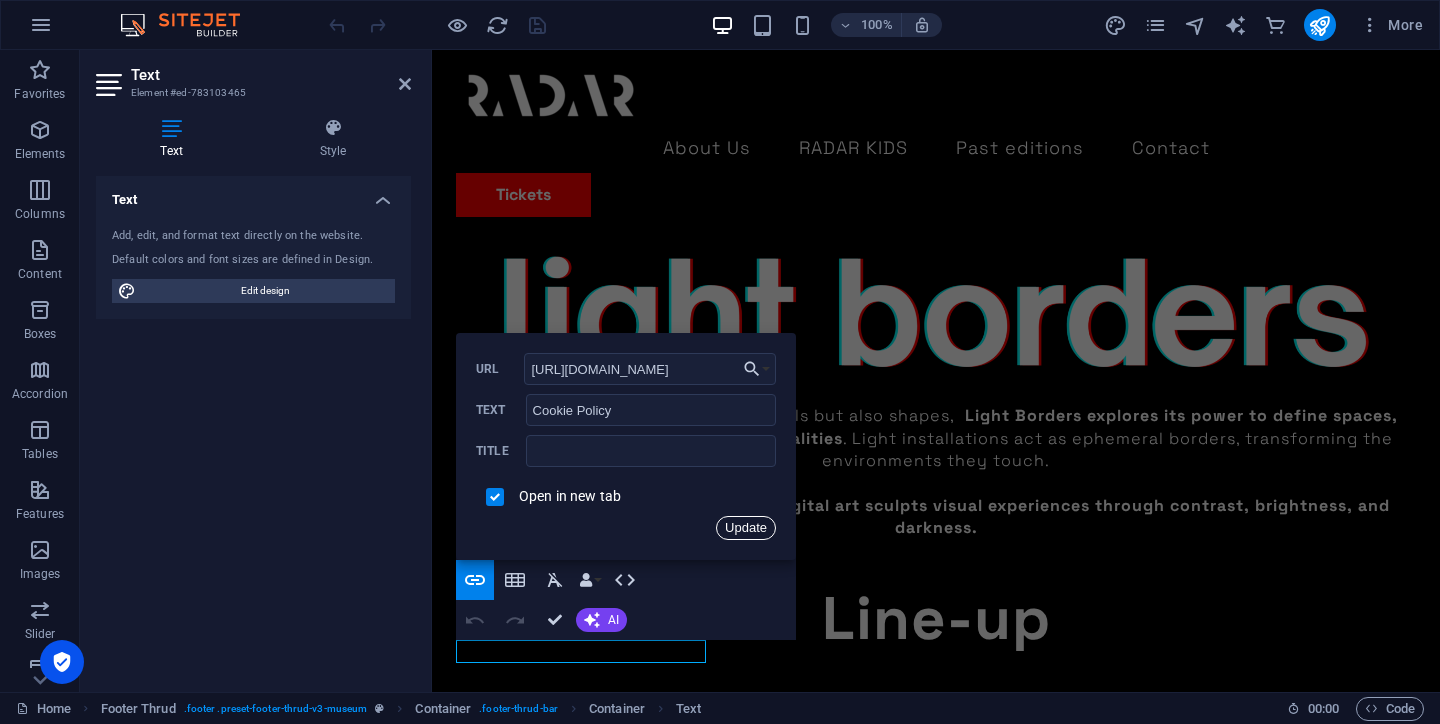 click on "Update" at bounding box center [746, 528] 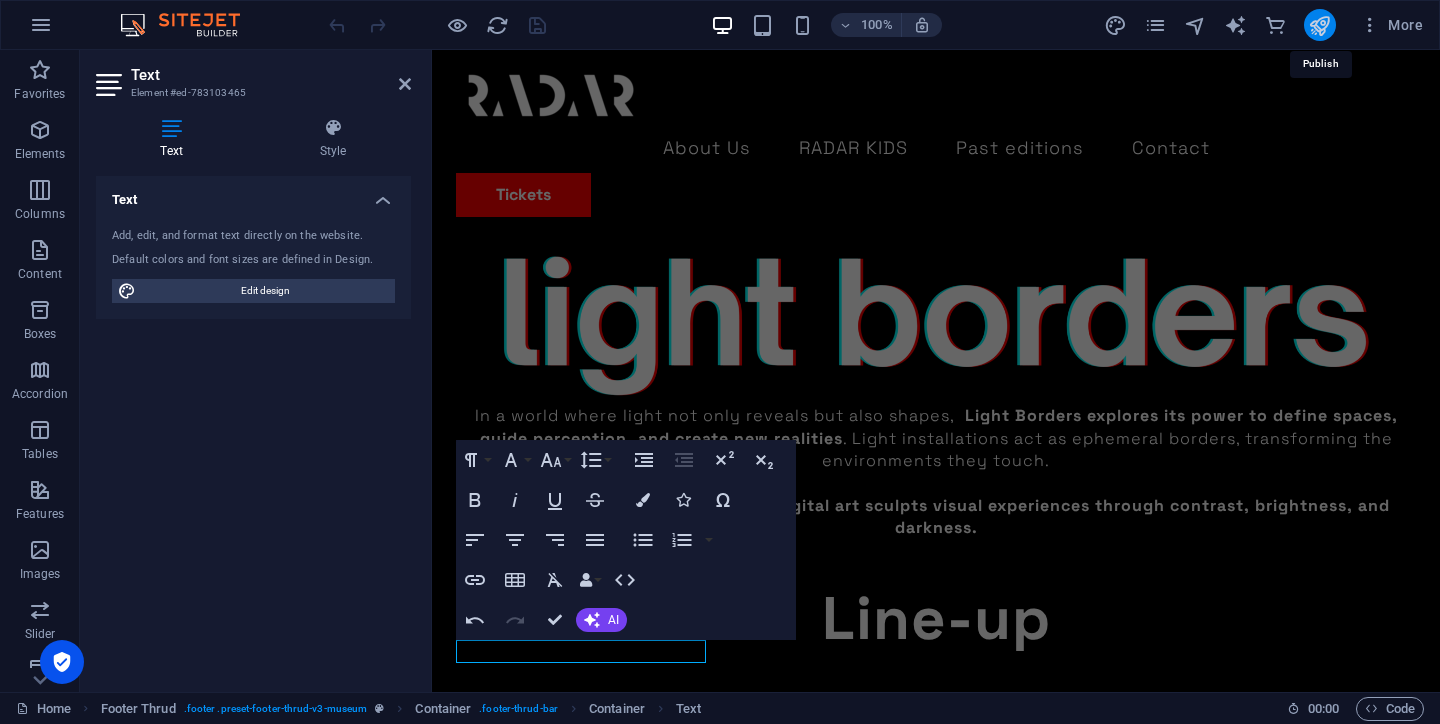 click at bounding box center [1319, 25] 